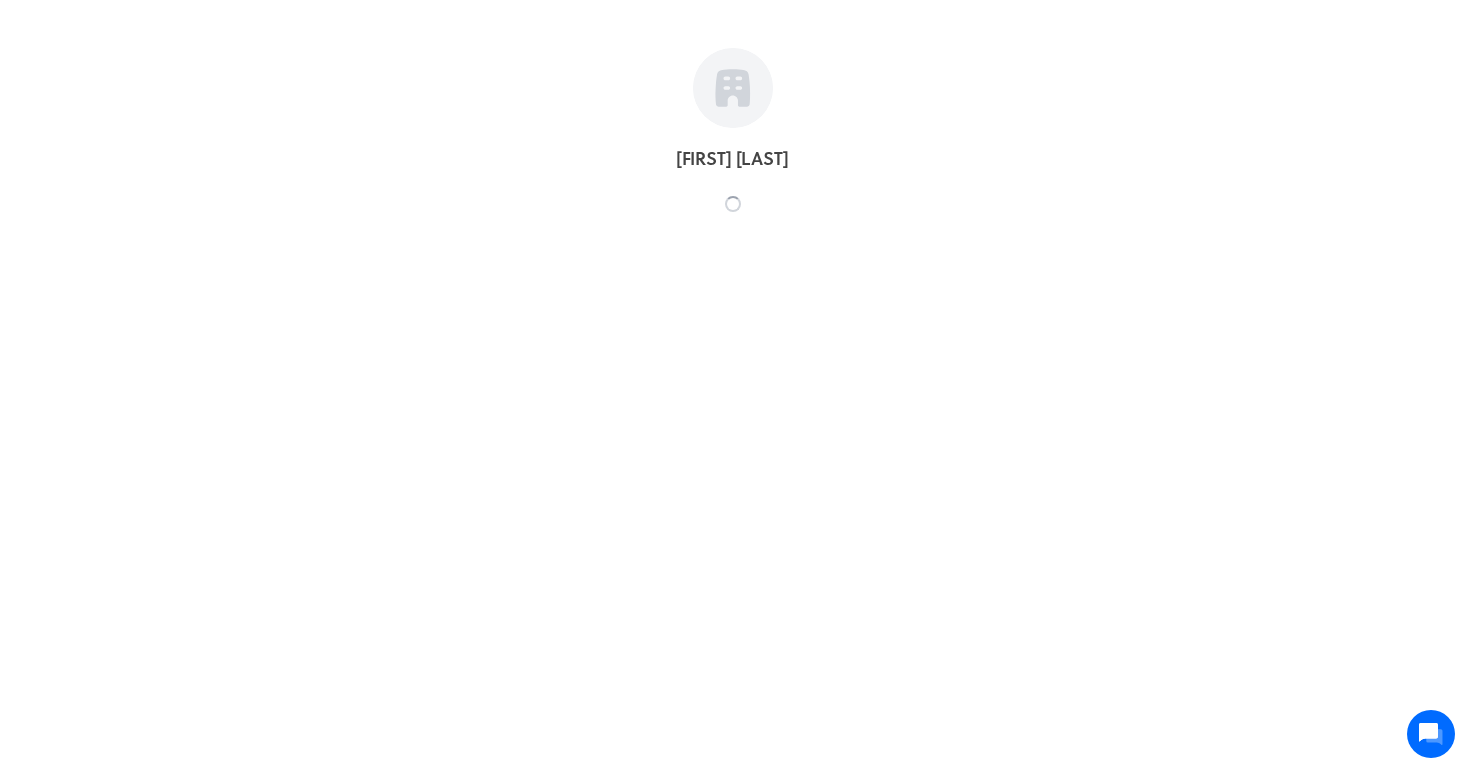 scroll, scrollTop: 0, scrollLeft: 0, axis: both 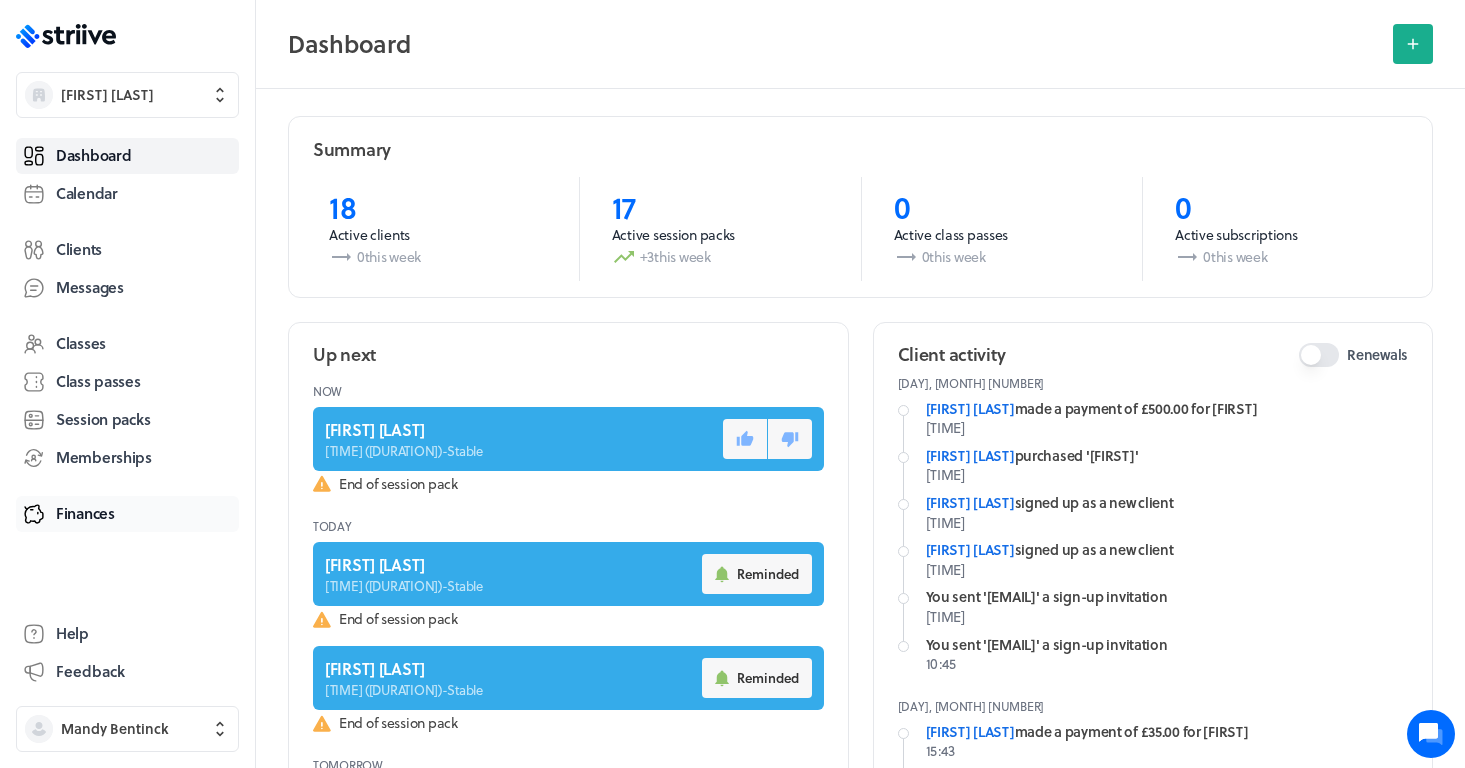 click on "Finances" at bounding box center [85, 513] 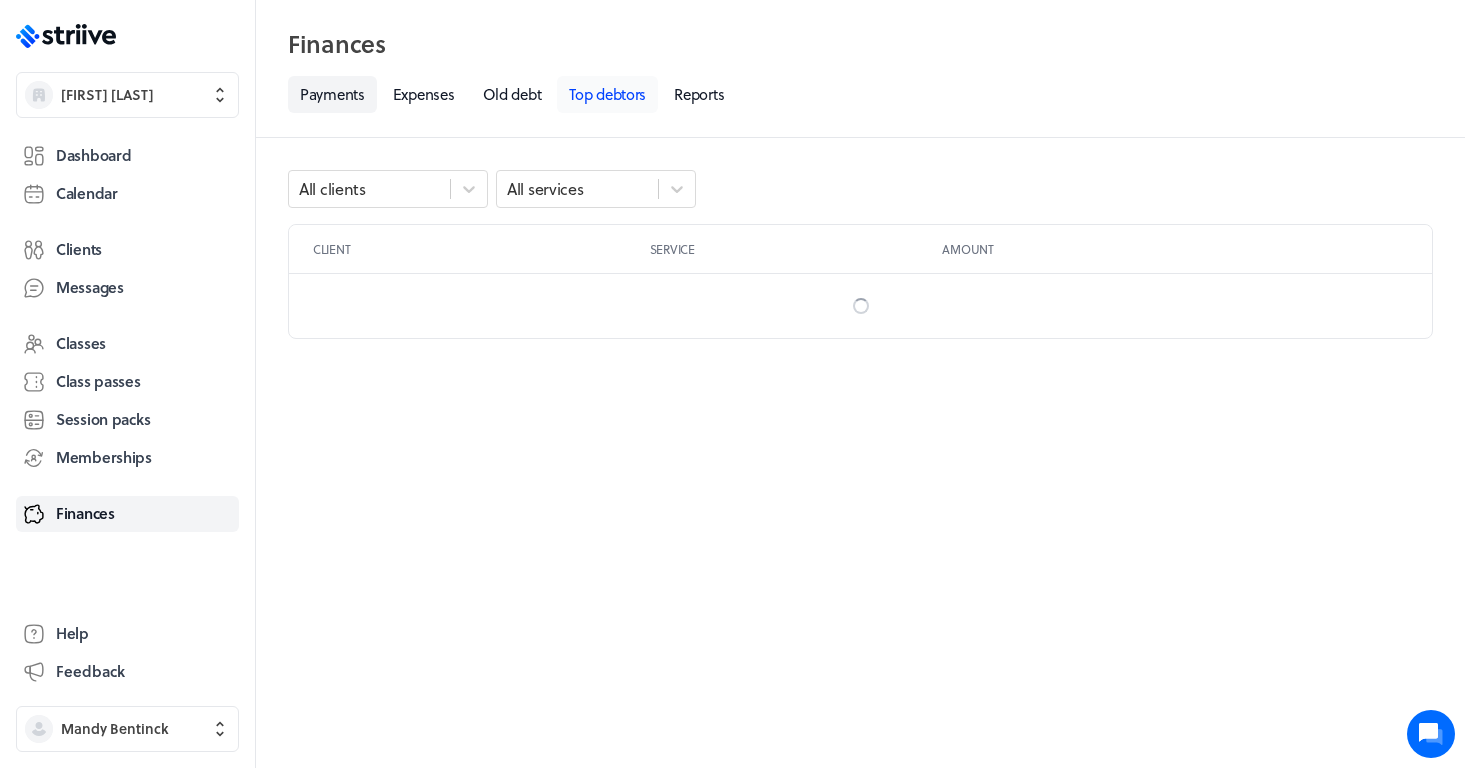 click on "Top debtors" at bounding box center (607, 94) 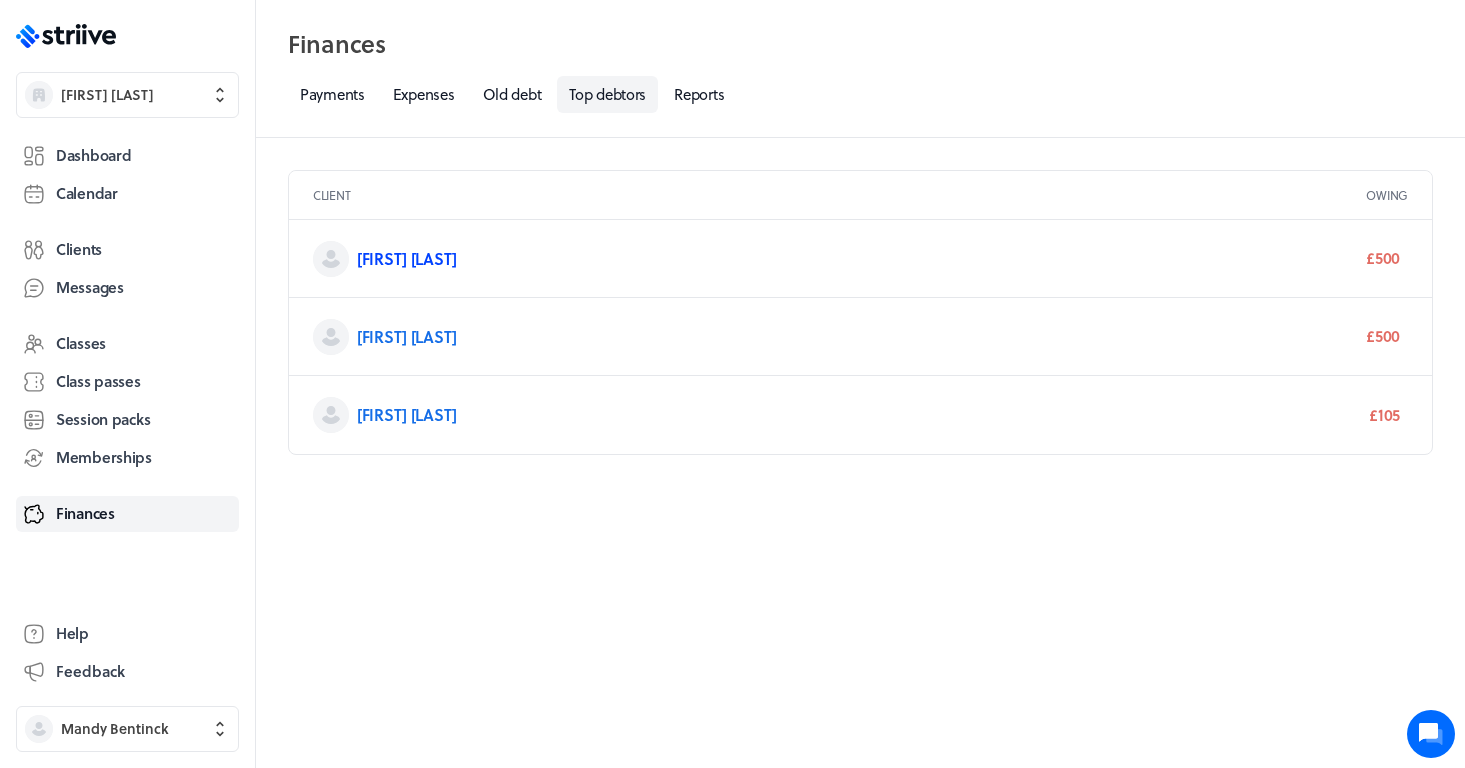 click on "[FIRST] [LAST]" at bounding box center [407, 258] 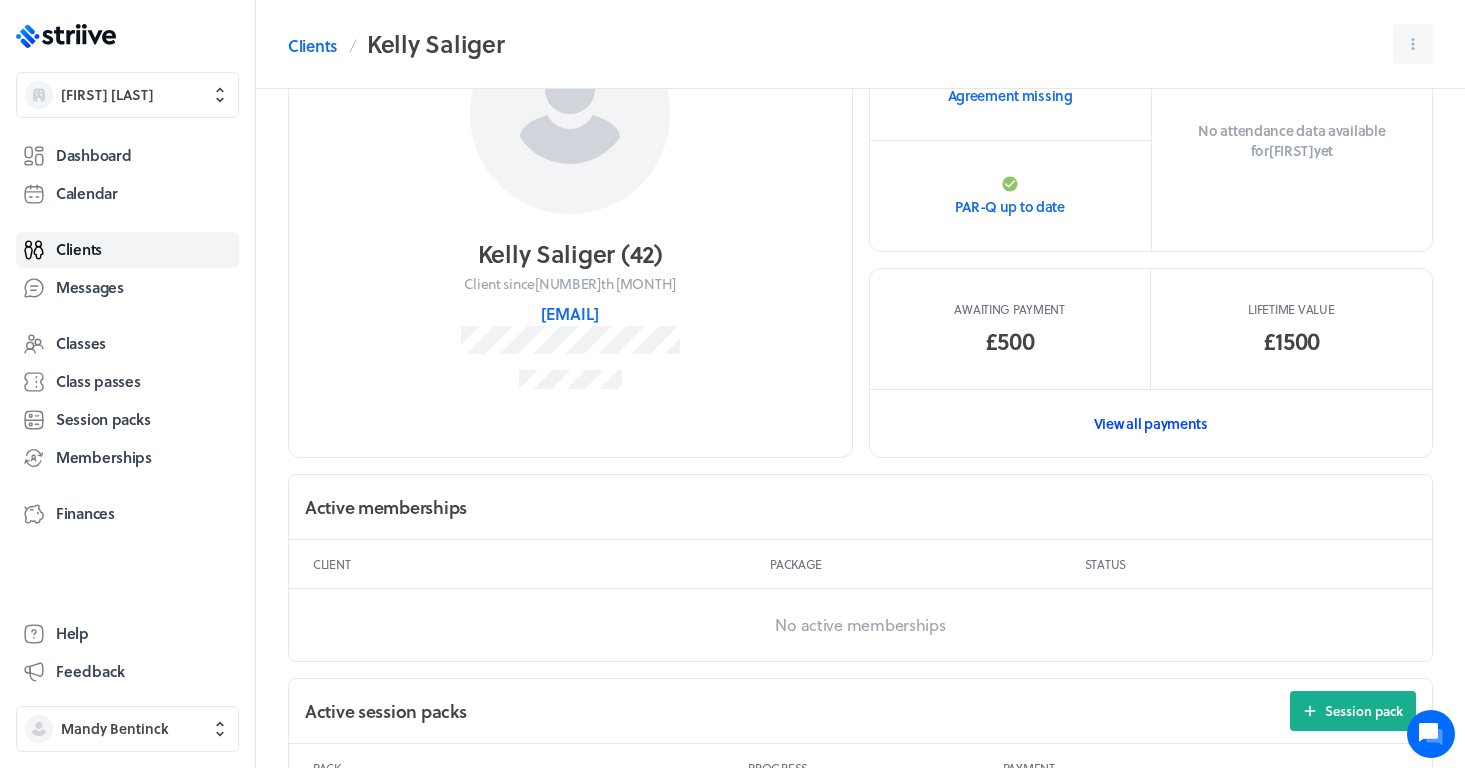 scroll, scrollTop: 232, scrollLeft: 0, axis: vertical 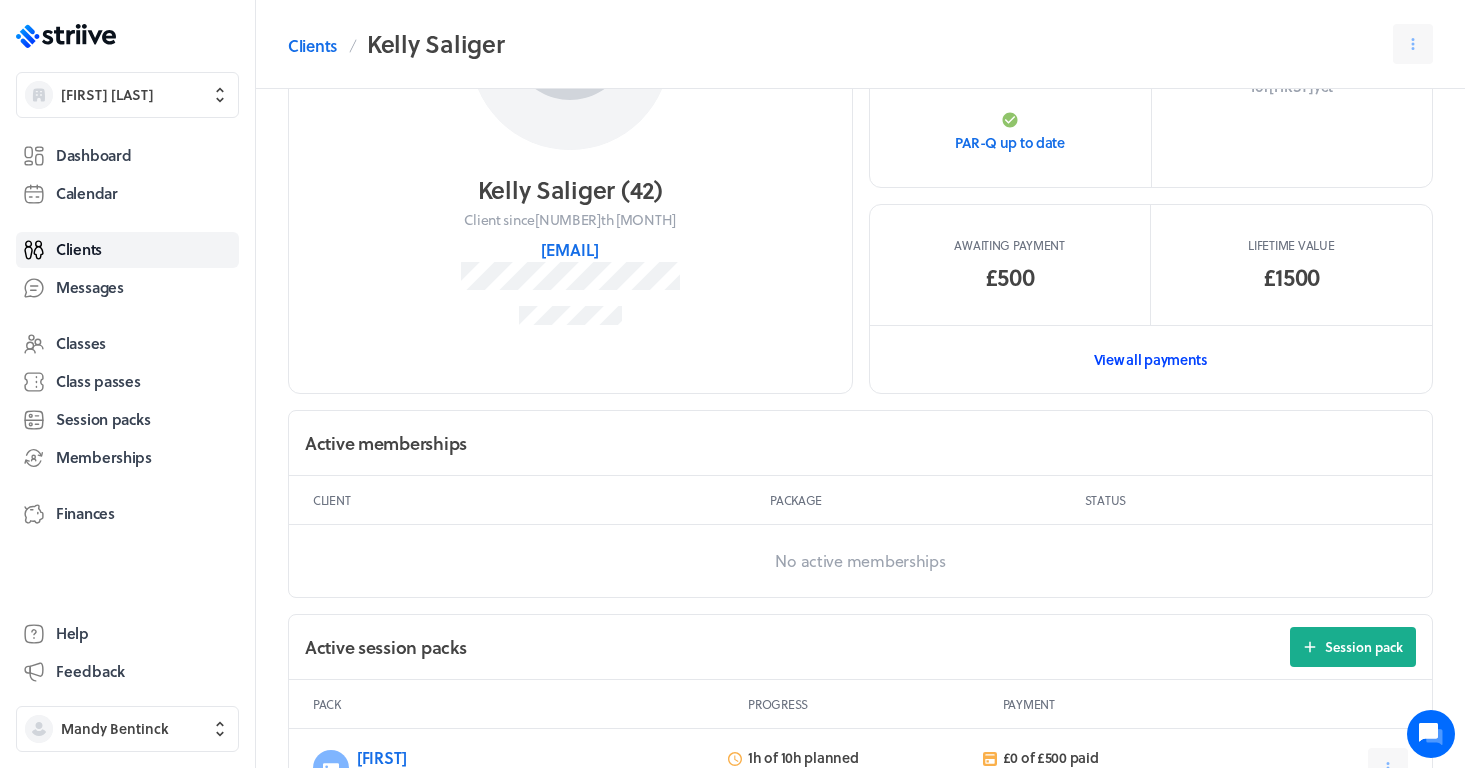 click on "View all payments" at bounding box center [1151, 359] 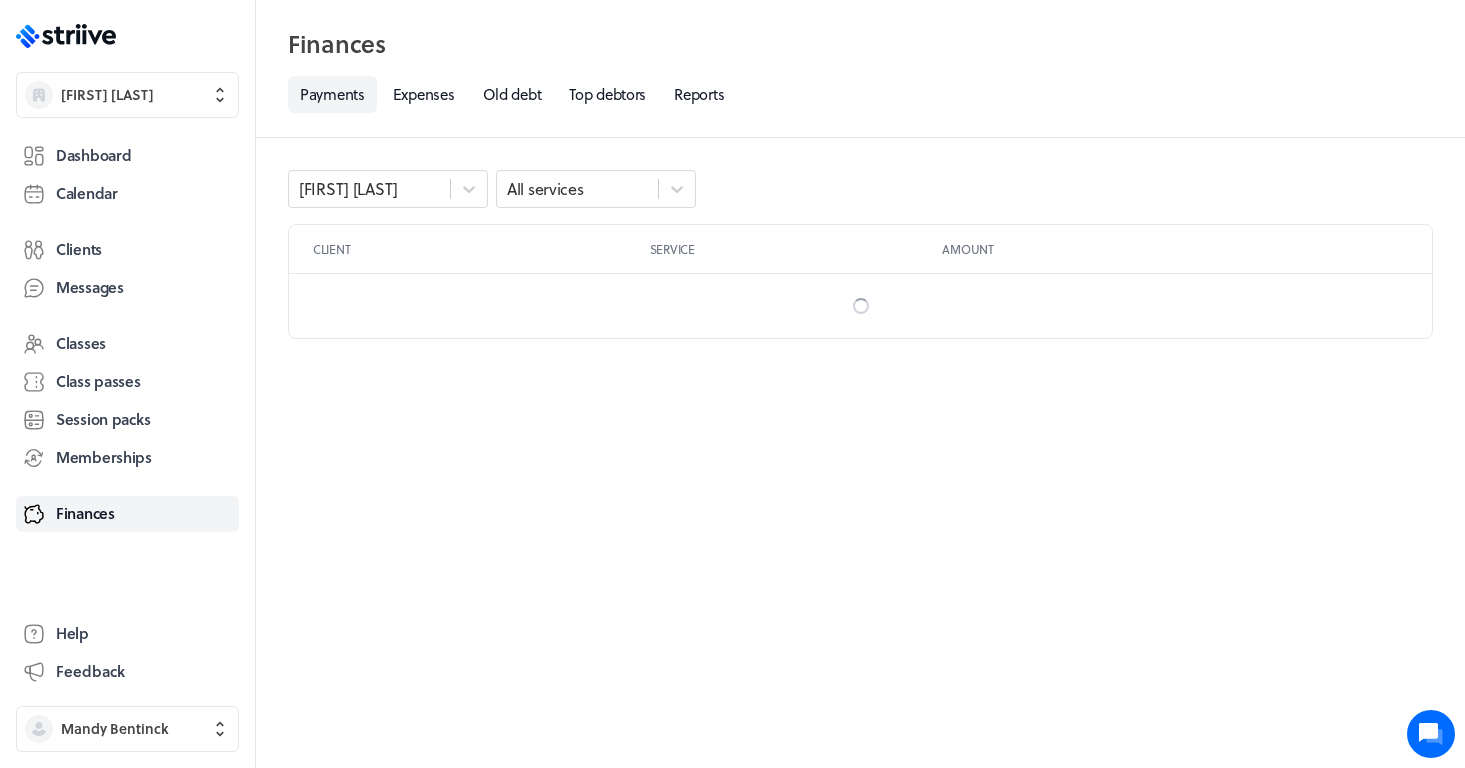 scroll, scrollTop: 0, scrollLeft: 0, axis: both 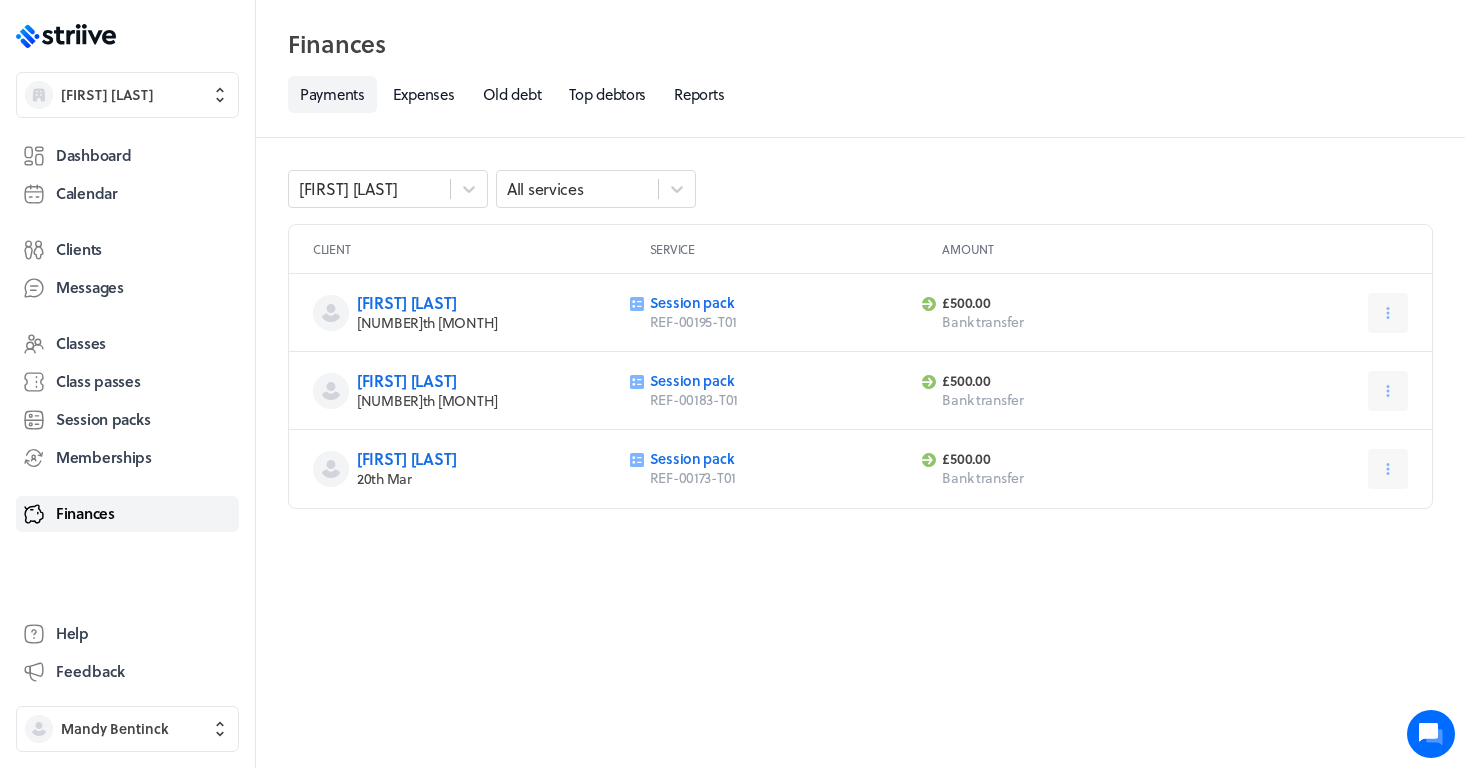 click on "Finances" at bounding box center (85, 513) 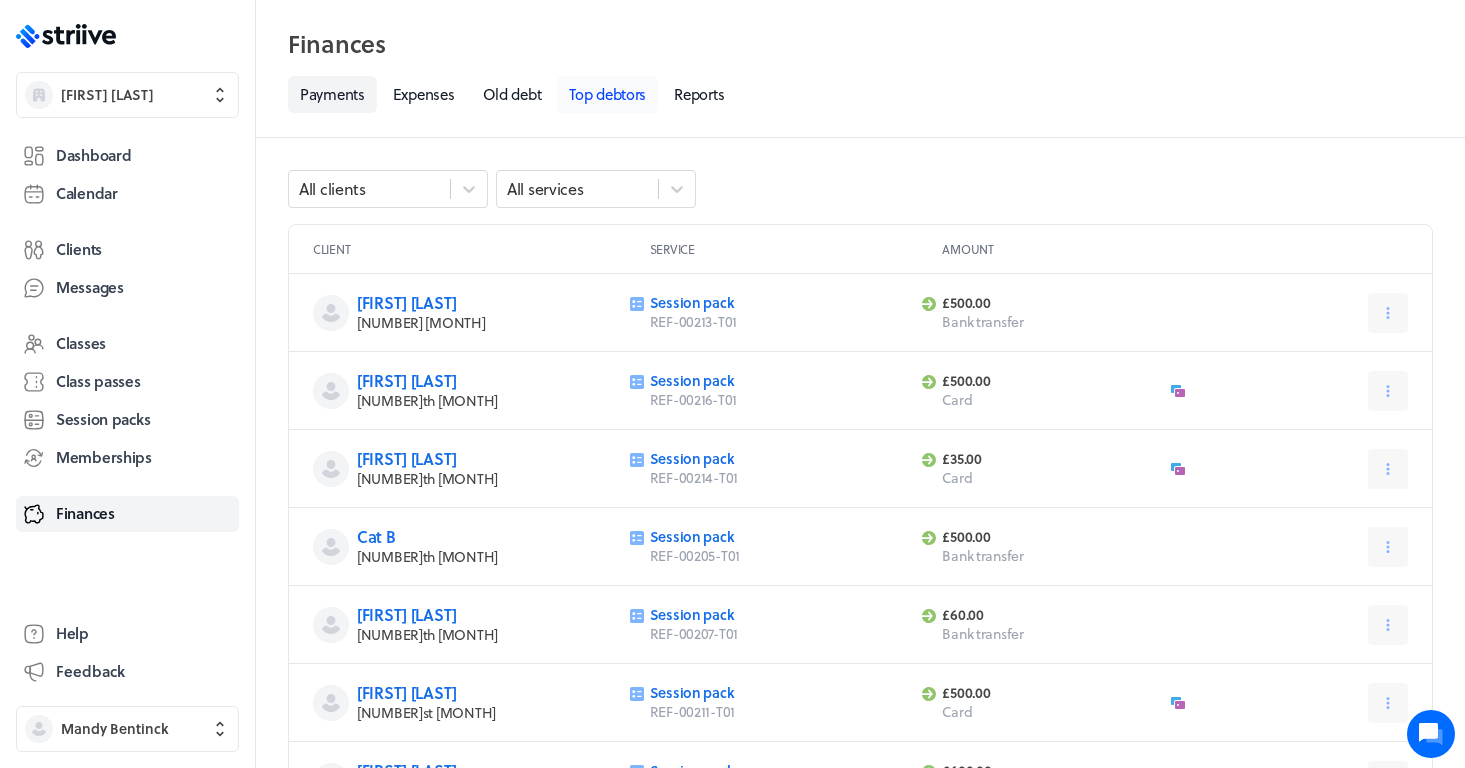 click on "Top debtors" at bounding box center (607, 94) 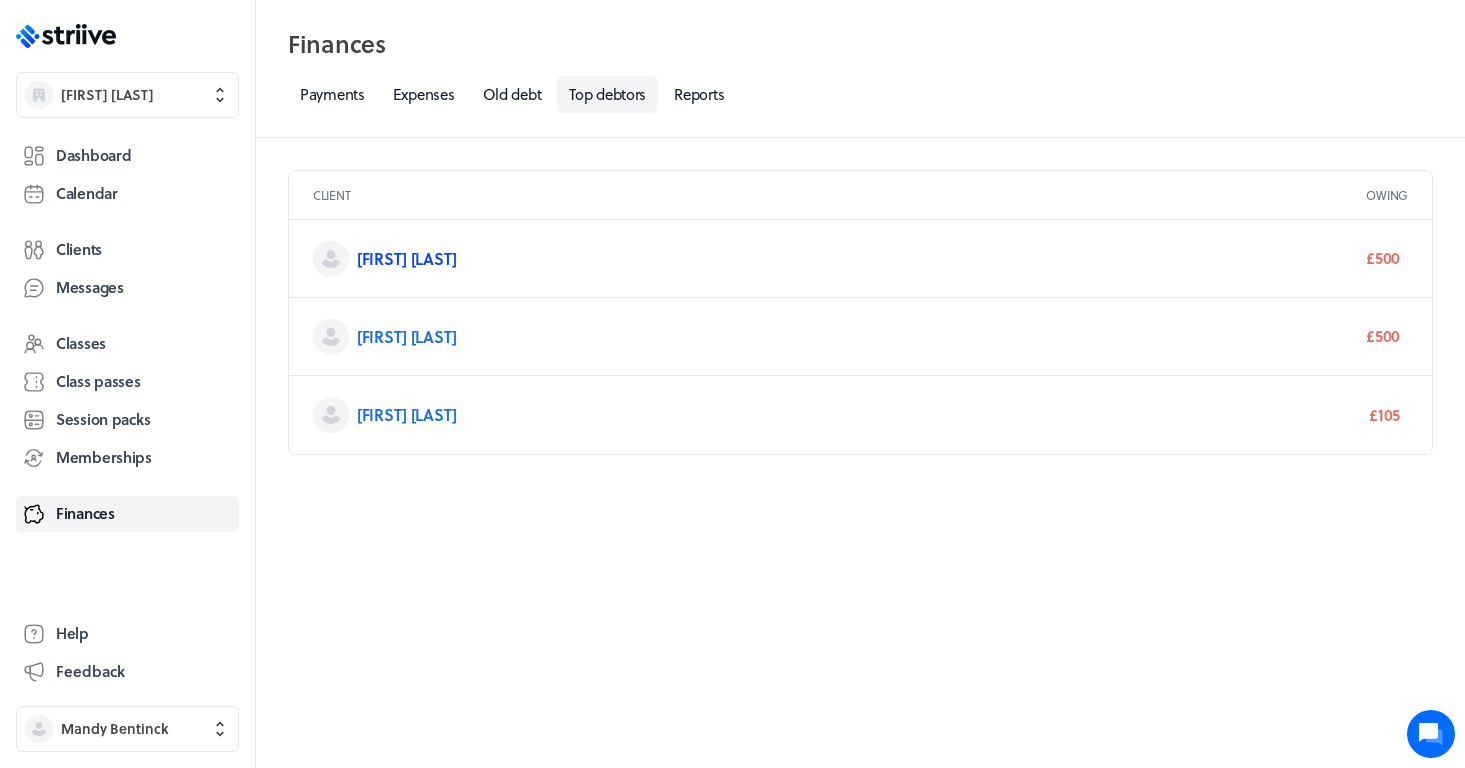 click on "[FIRST] [LAST]" at bounding box center (407, 258) 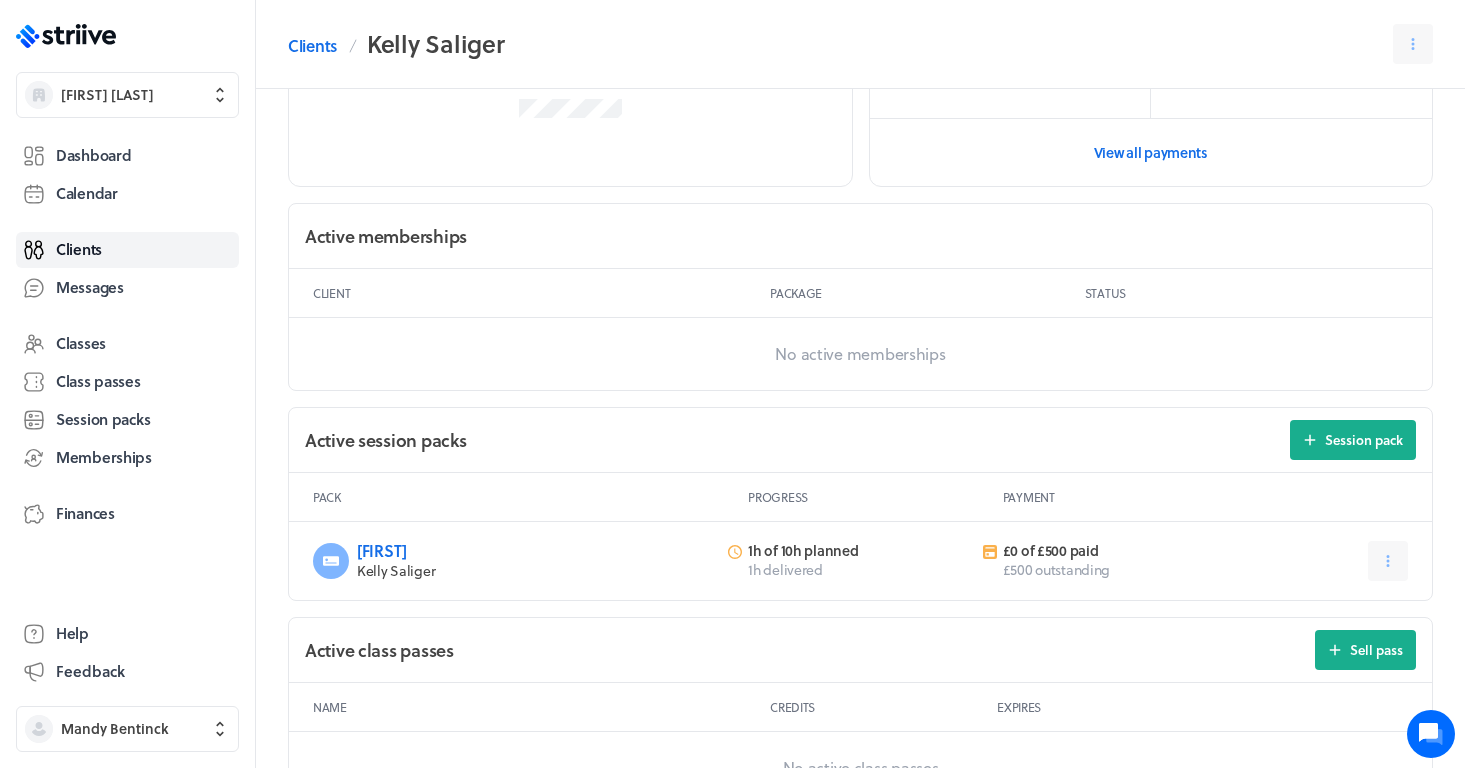 scroll, scrollTop: 443, scrollLeft: 0, axis: vertical 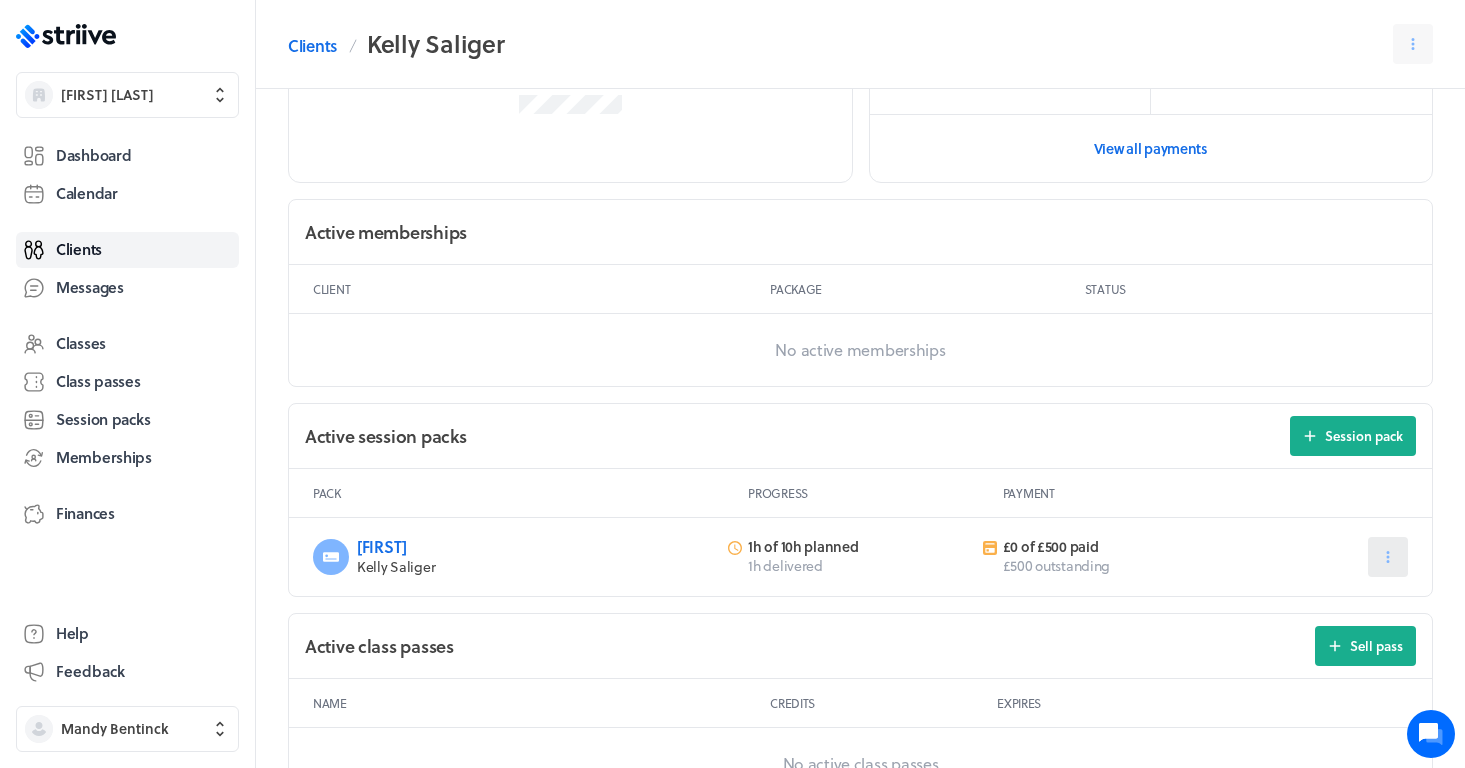 click 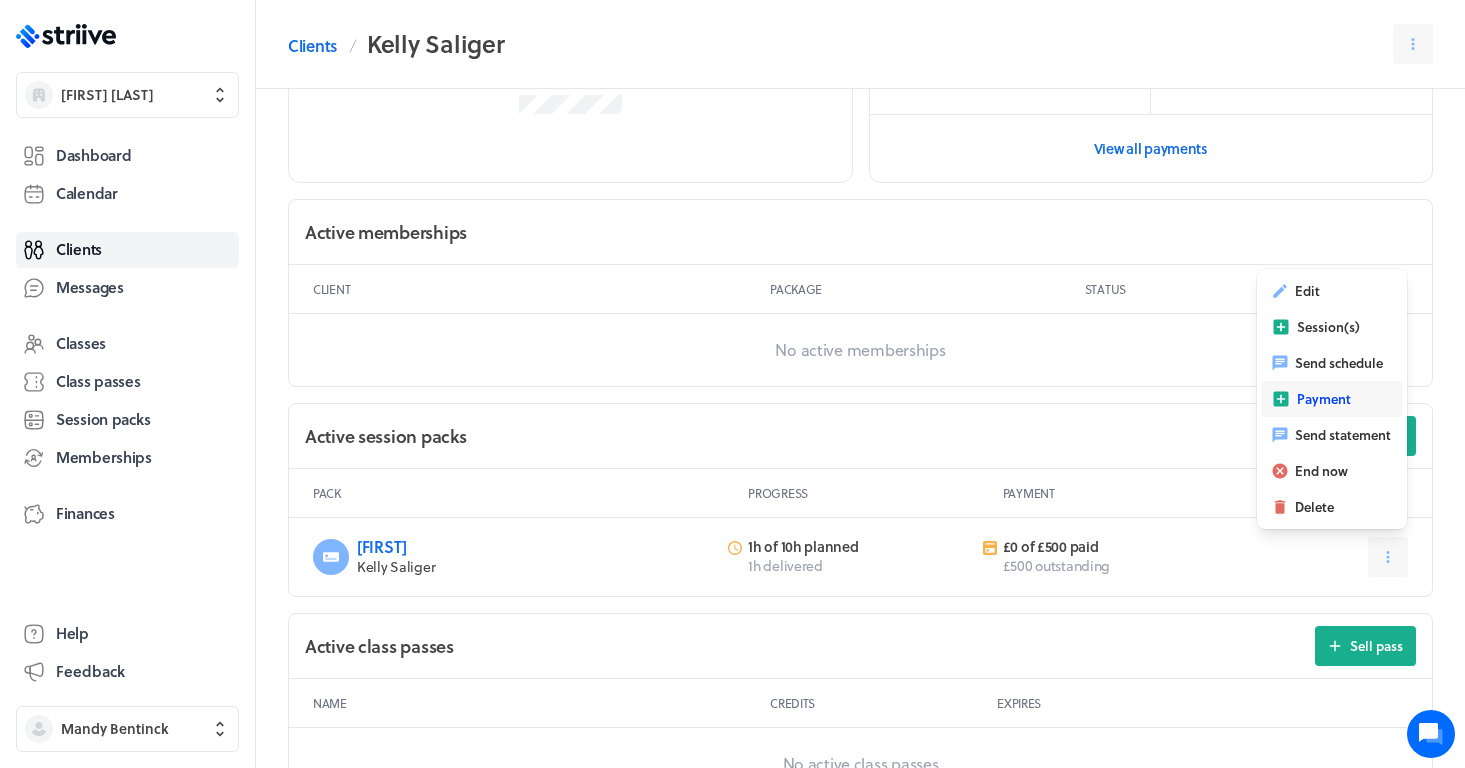 click on "Payment" at bounding box center [1324, 399] 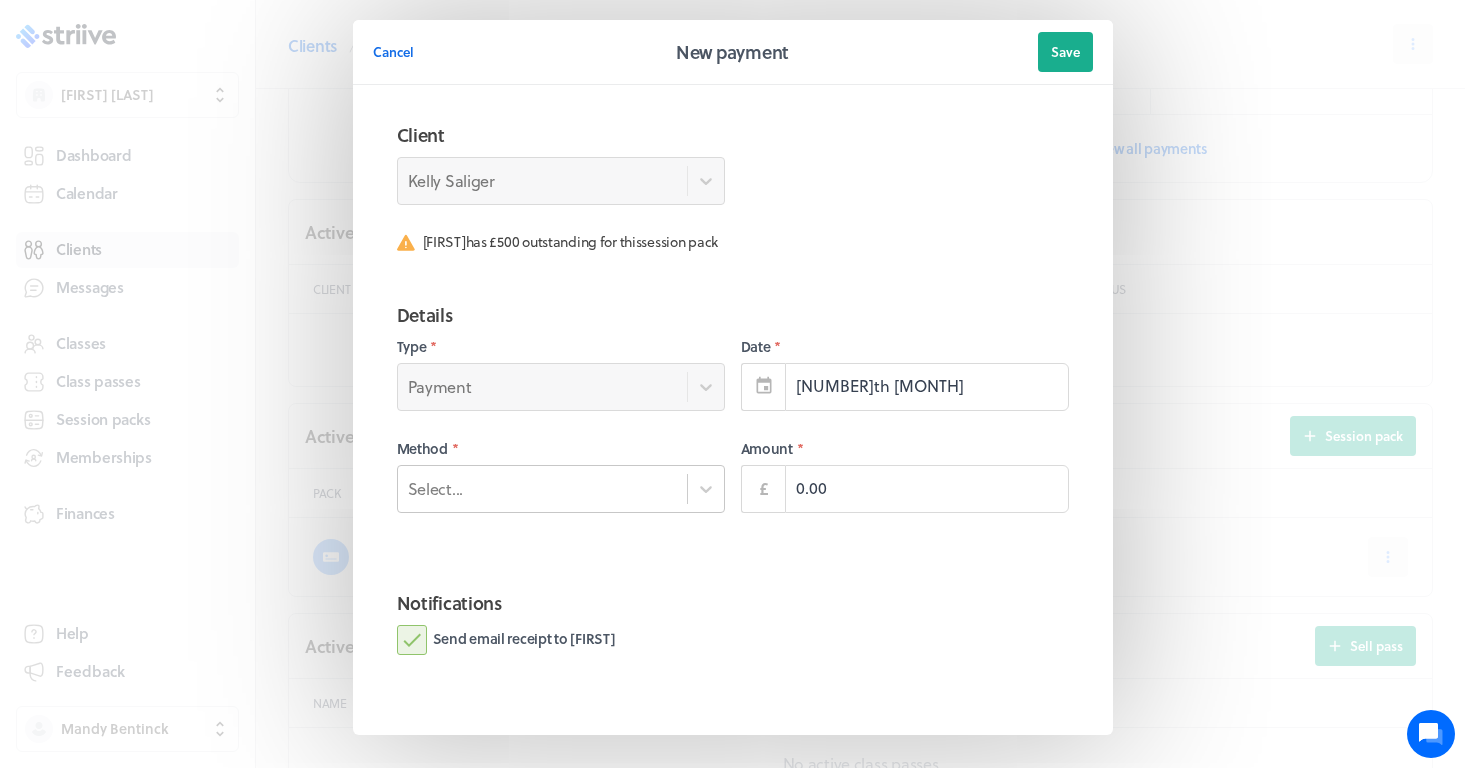 click on "Select..." at bounding box center (561, 489) 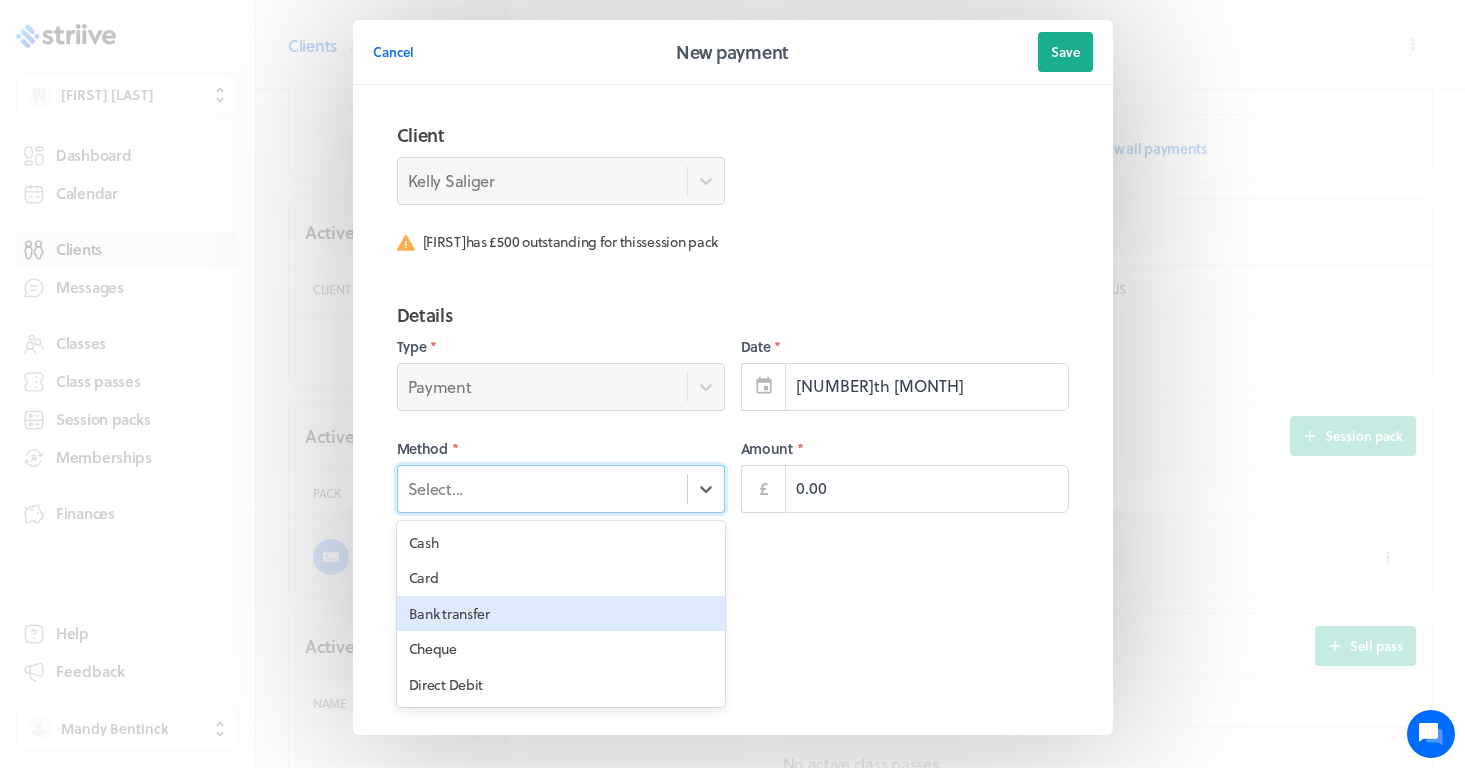 click on "Bank transfer" at bounding box center [561, 614] 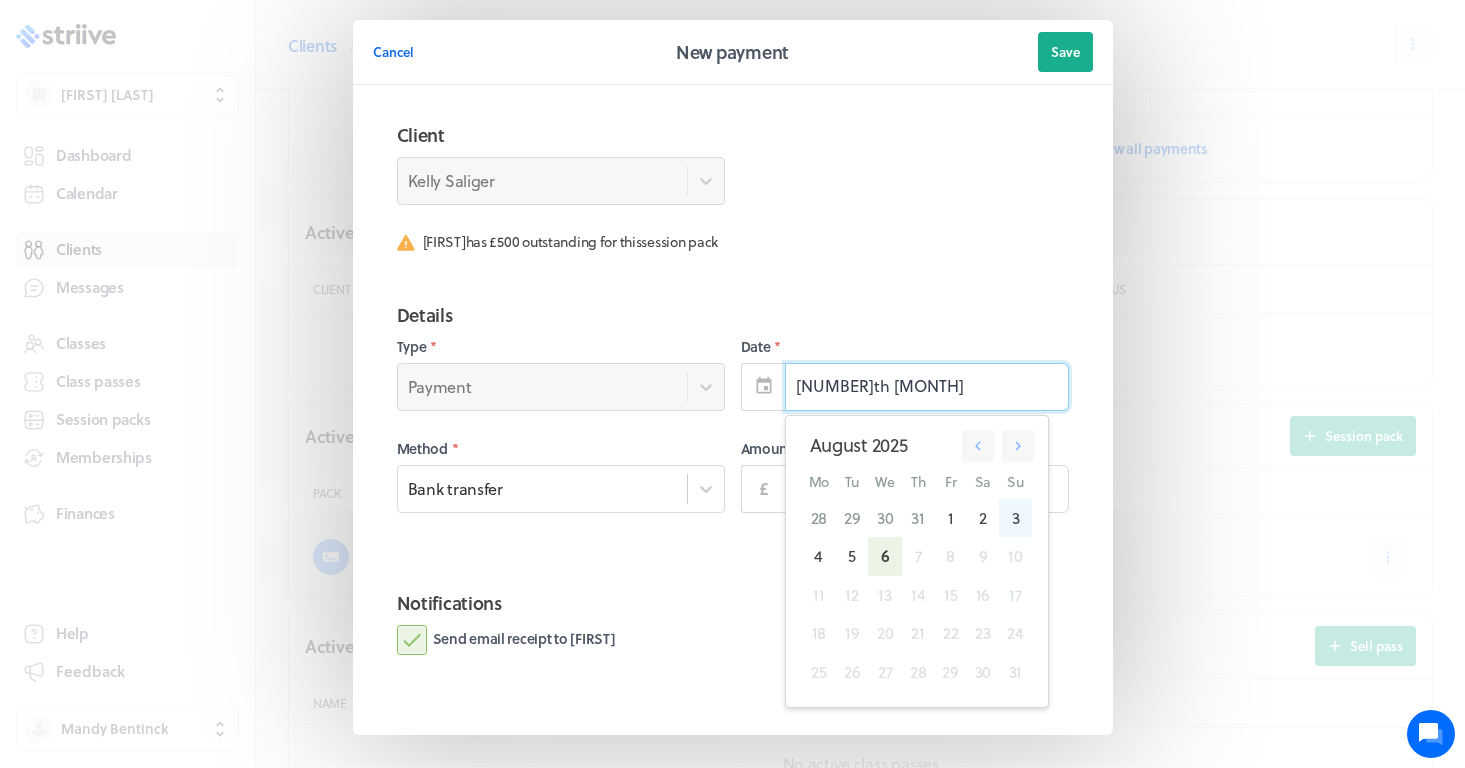 click on "3" at bounding box center [1015, 518] 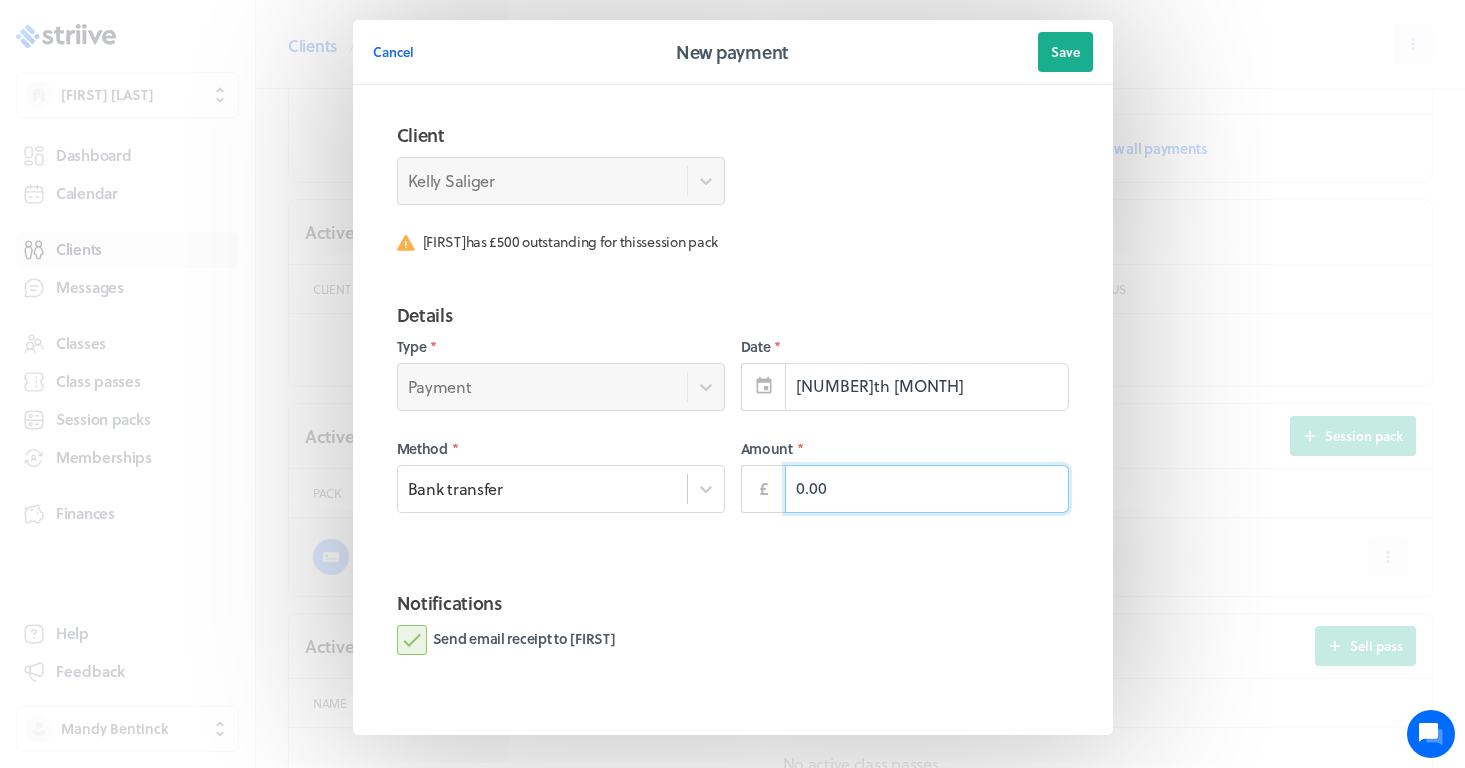 click on "0.00" at bounding box center [927, 489] 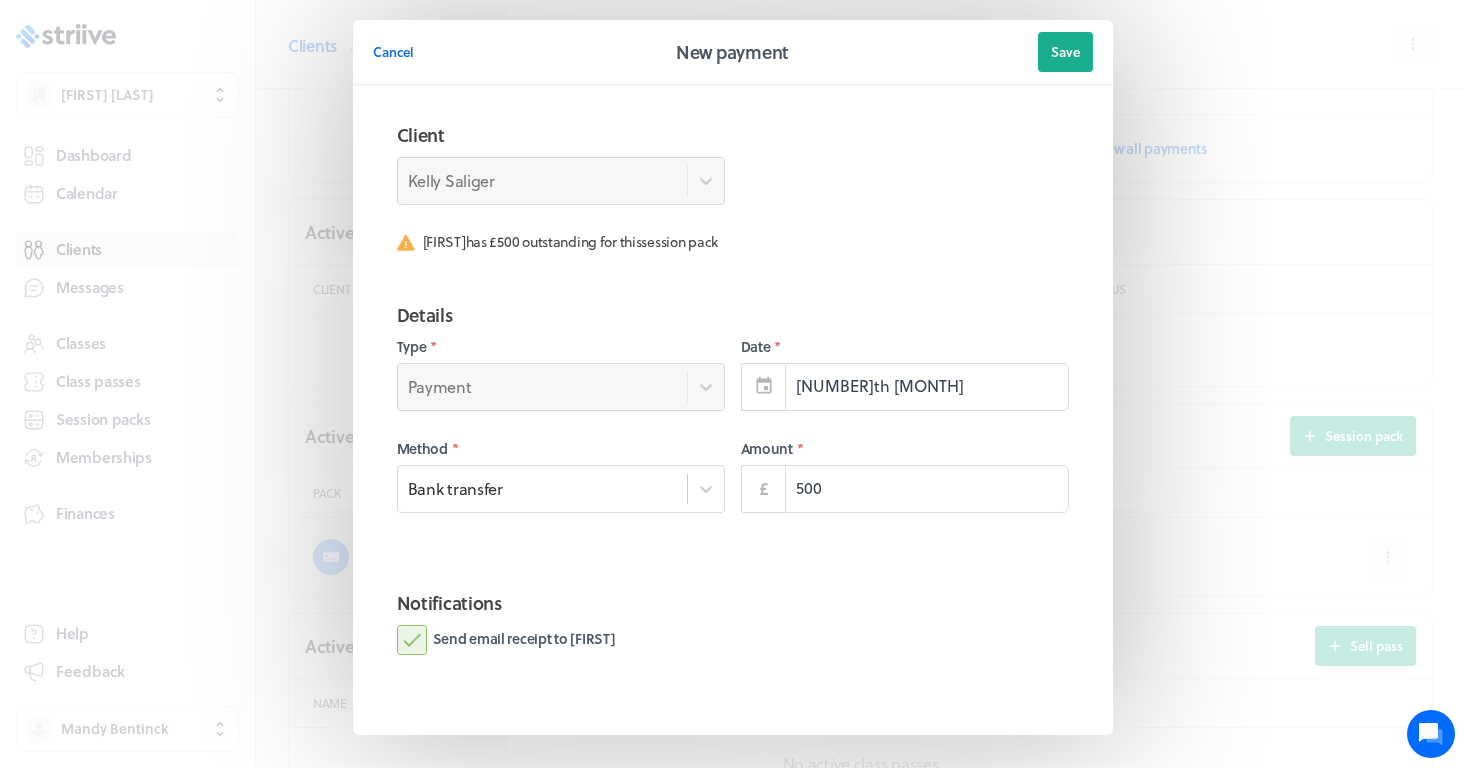 type on "500.00" 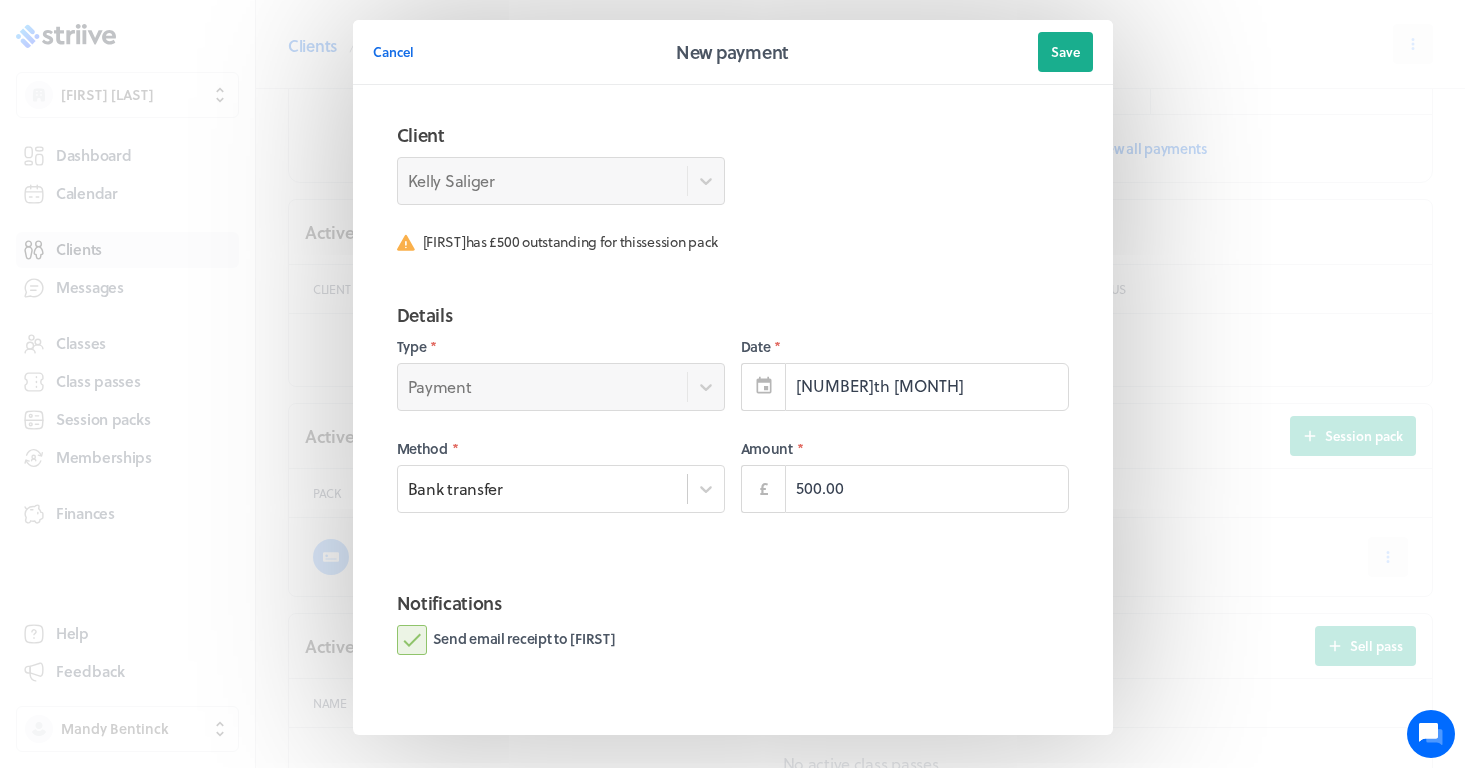 click on "Send email receipt to [FIRST]" at bounding box center [733, 640] 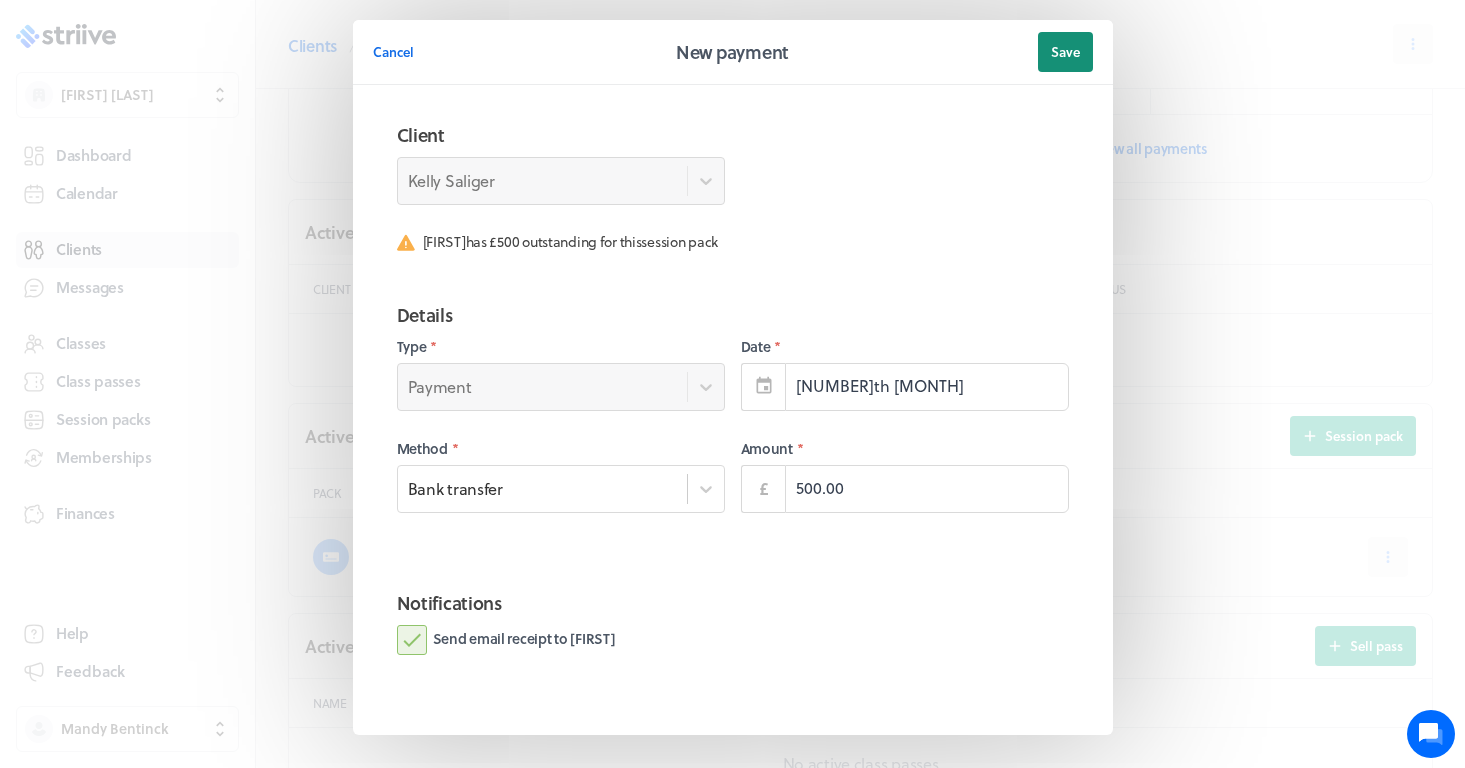 click on "Save" at bounding box center [1065, 52] 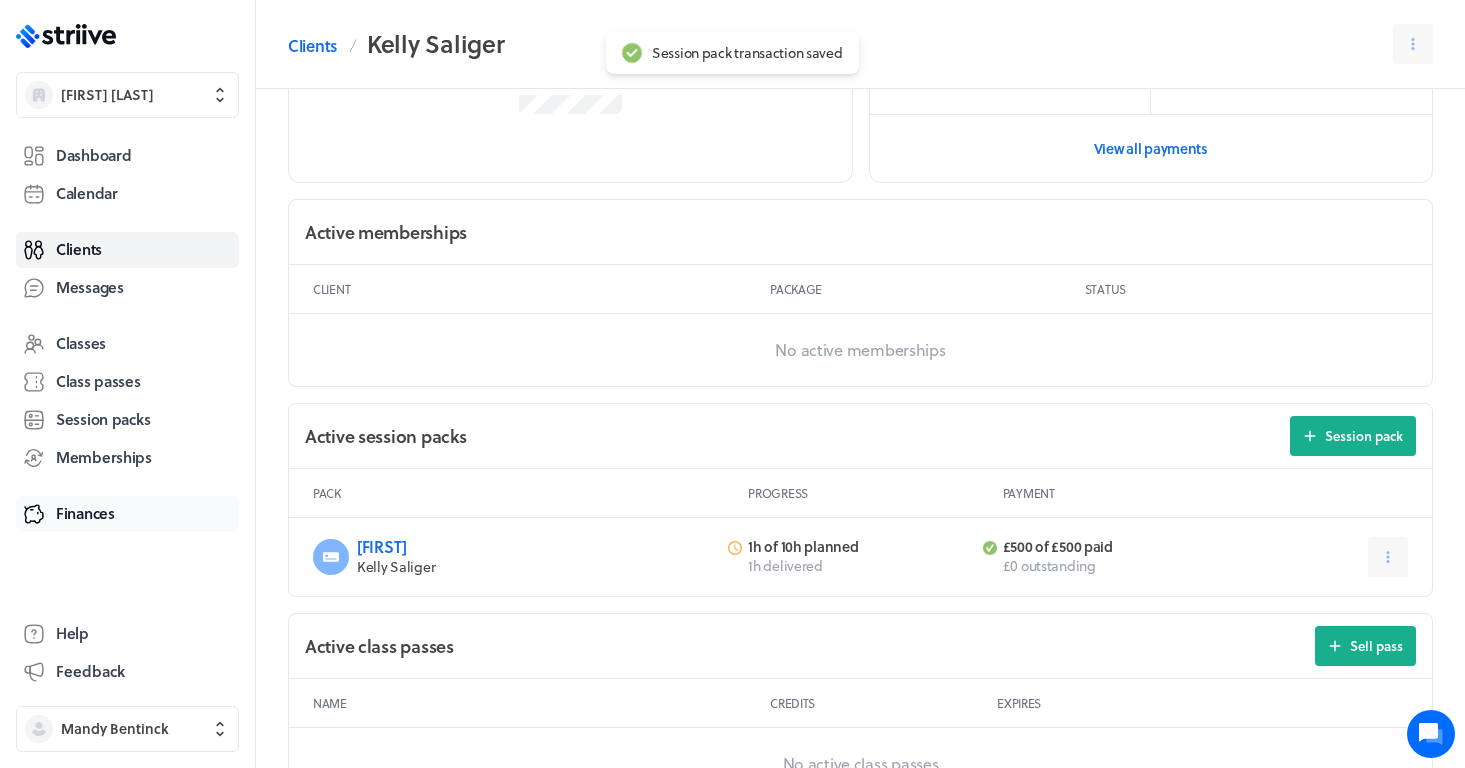 click on "Finances" at bounding box center [85, 513] 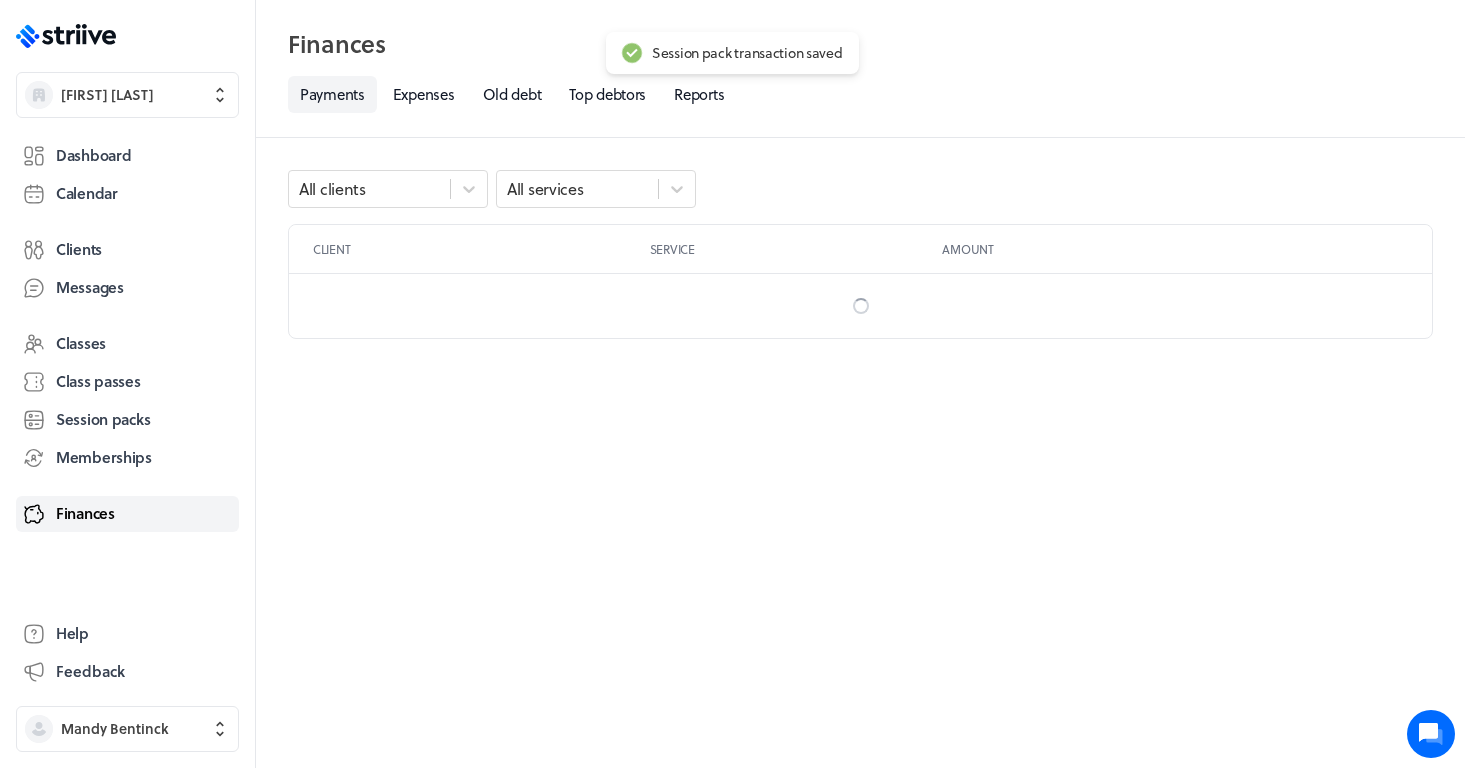 scroll, scrollTop: 0, scrollLeft: 0, axis: both 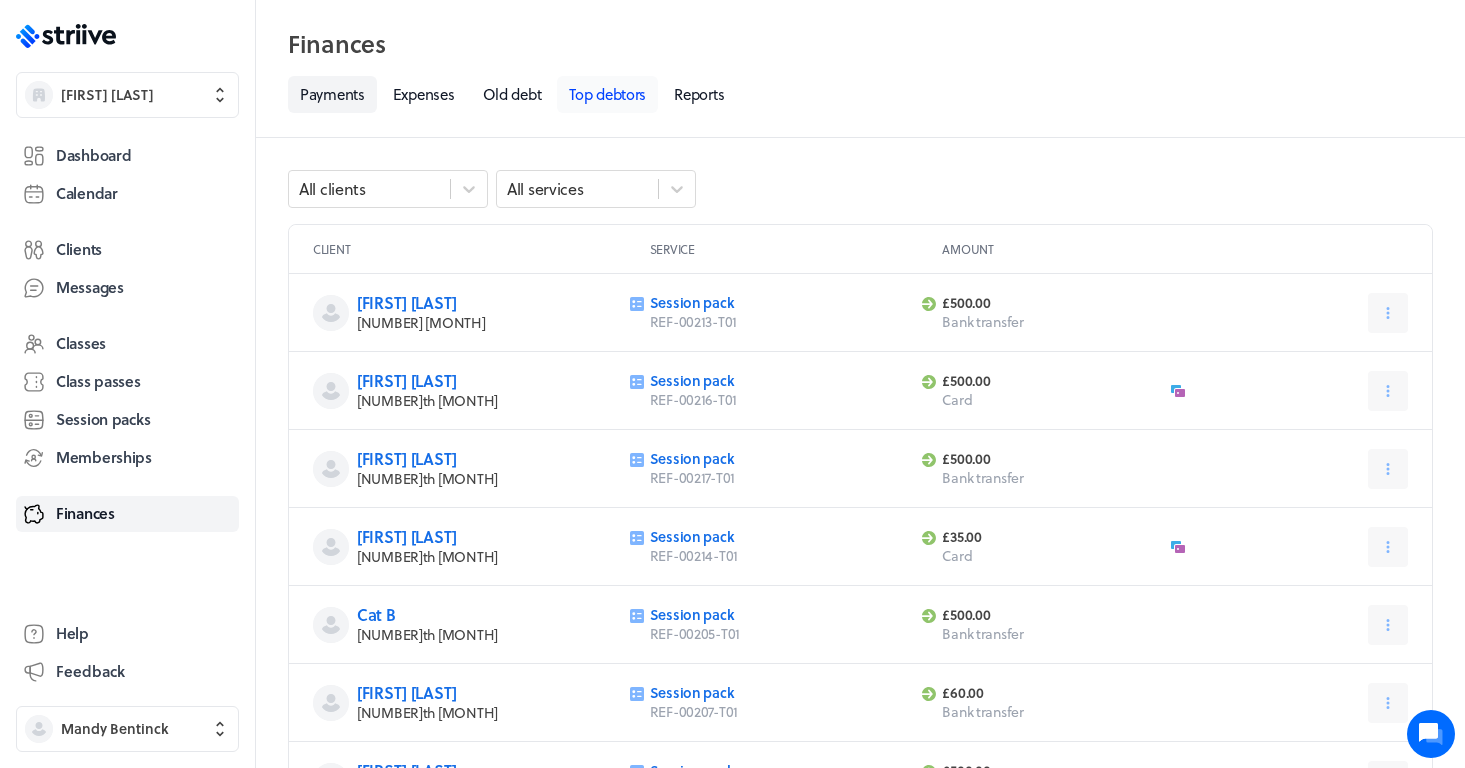 click on "Top debtors" at bounding box center [607, 94] 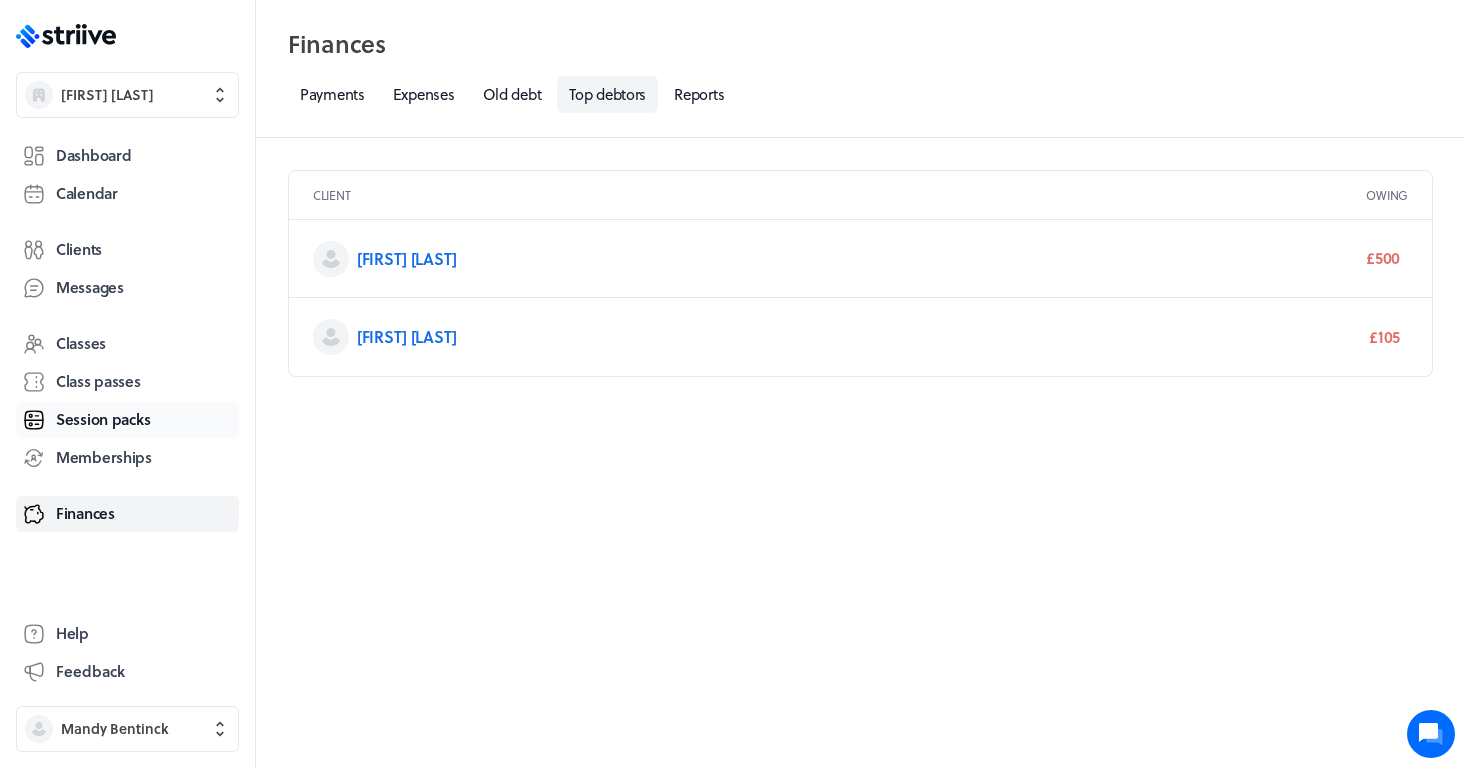 click on "Session packs" at bounding box center (103, 419) 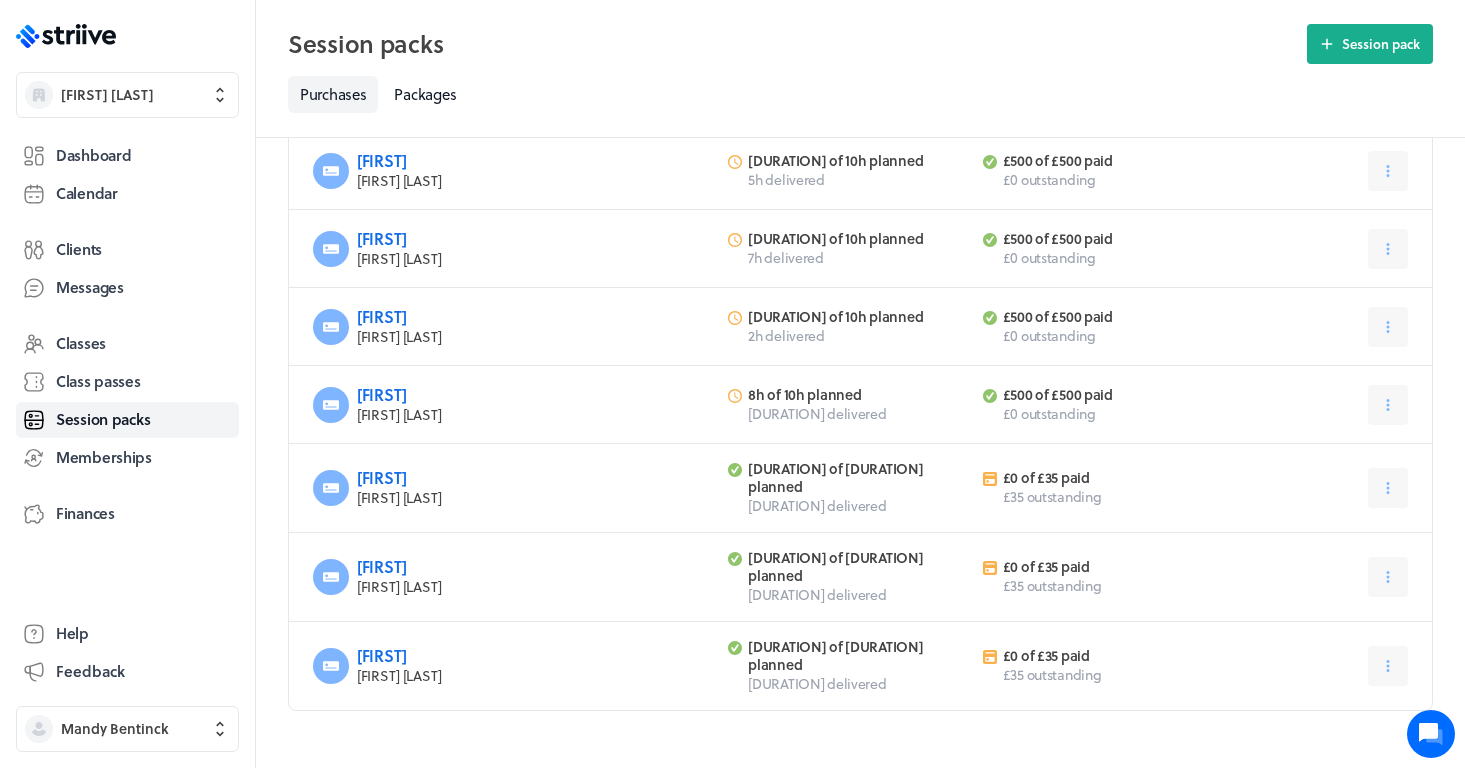 scroll, scrollTop: 934, scrollLeft: 0, axis: vertical 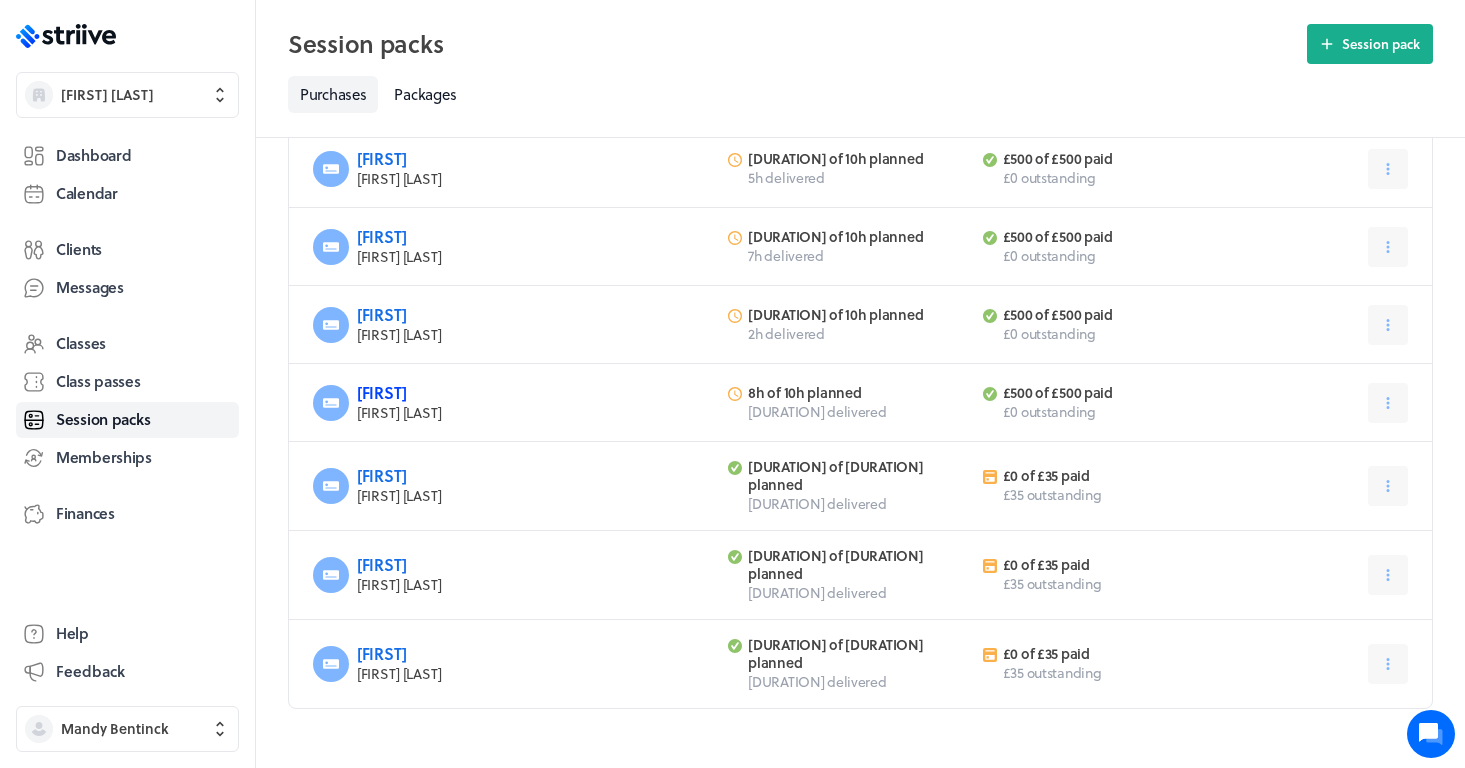 click on "[FIRST]" at bounding box center (382, 392) 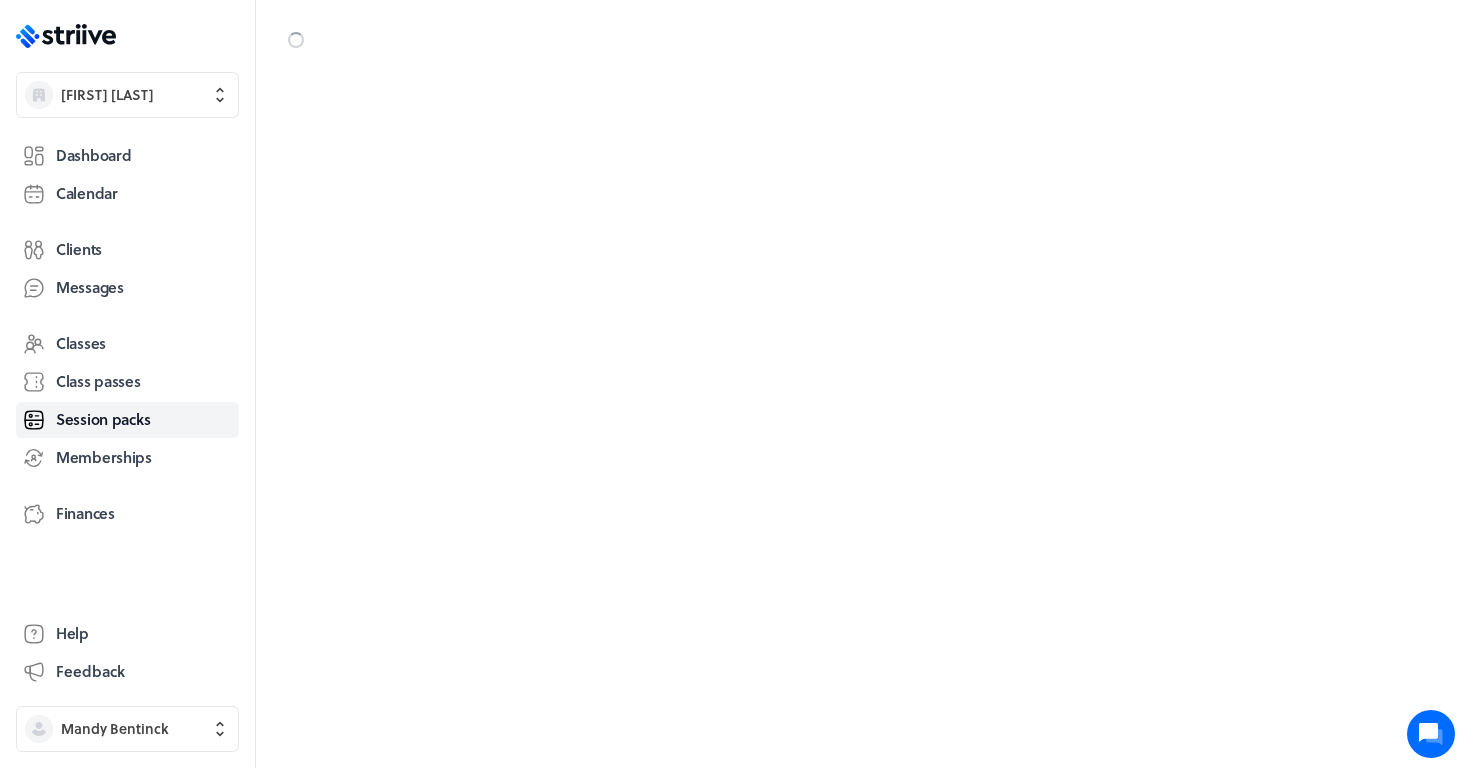 scroll, scrollTop: 0, scrollLeft: 0, axis: both 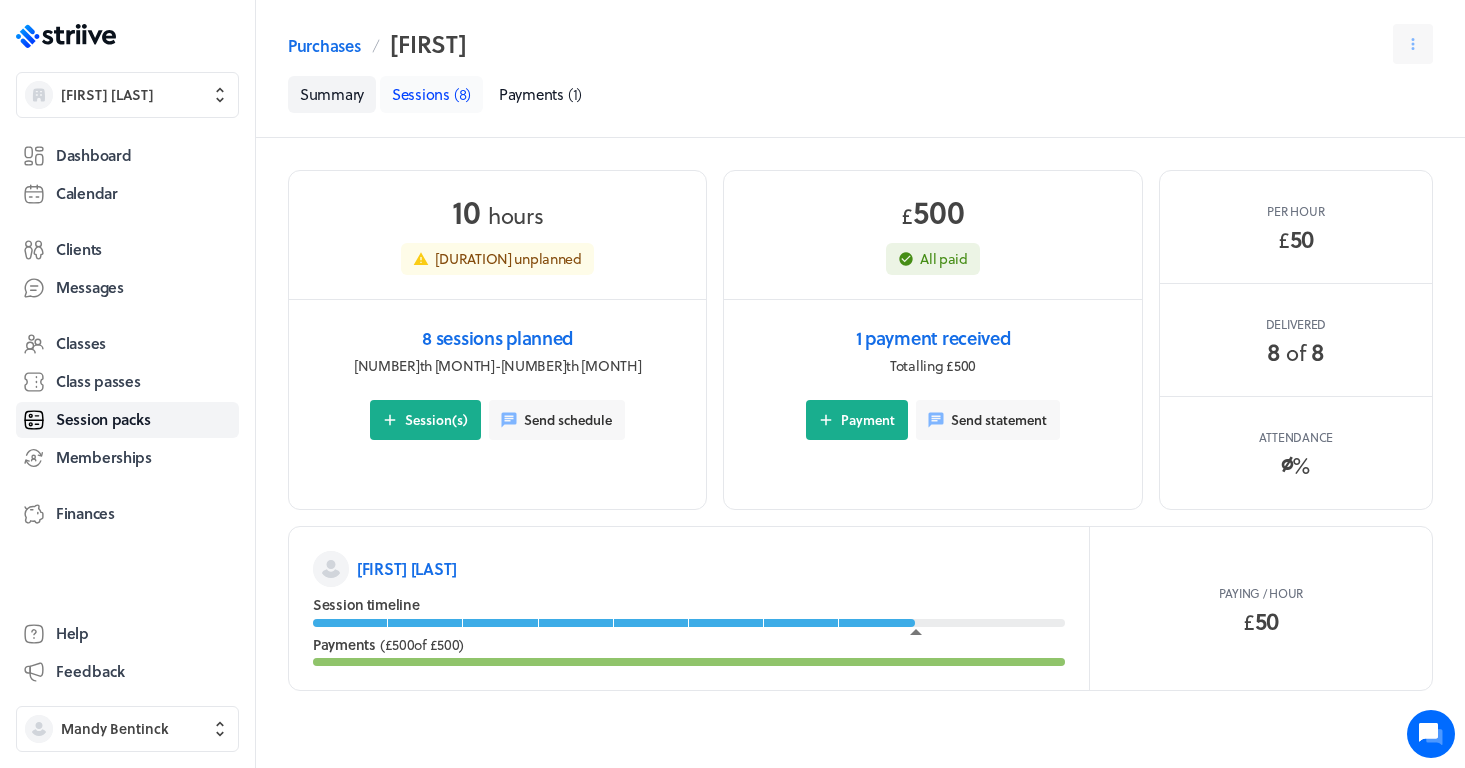 click on "Sessions" at bounding box center (421, 94) 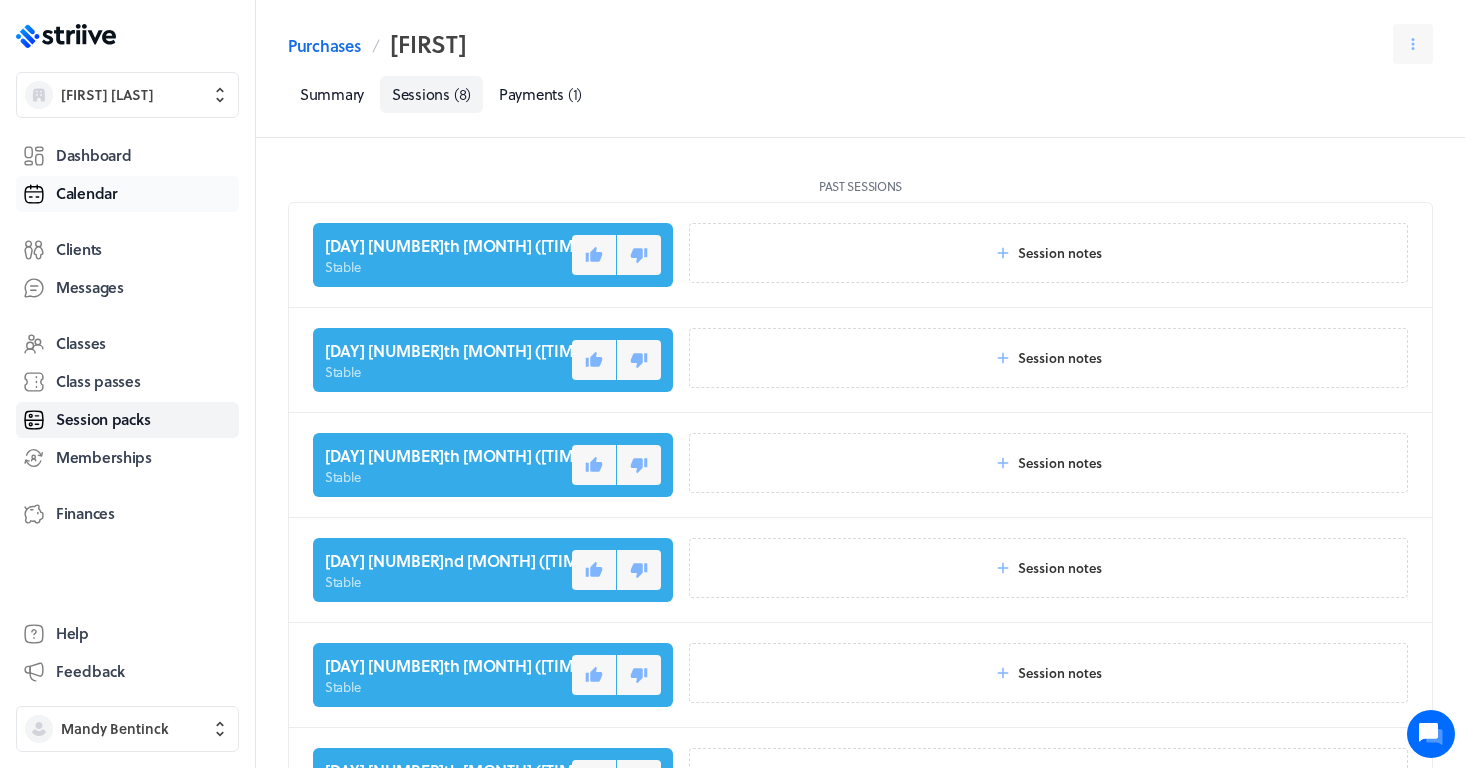 scroll, scrollTop: 0, scrollLeft: 0, axis: both 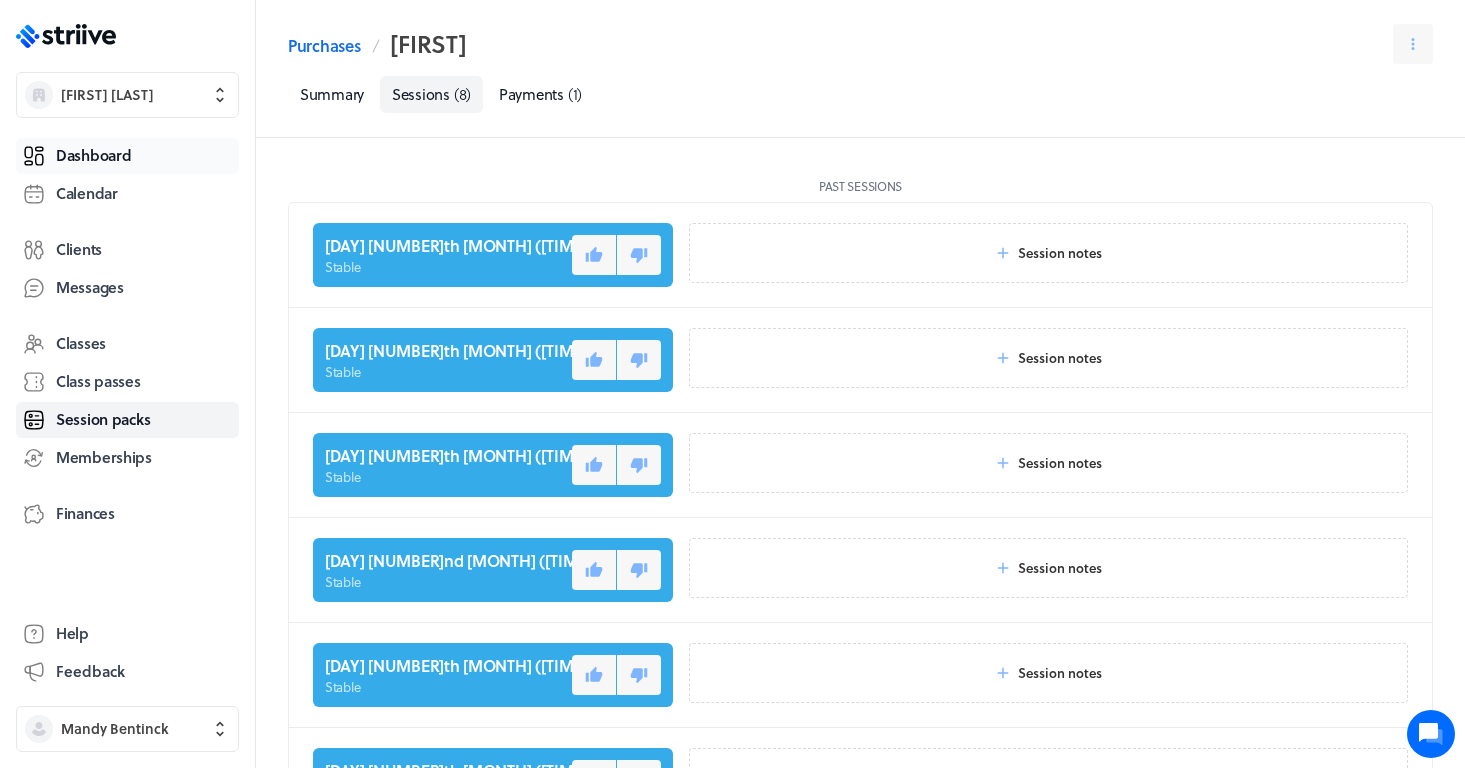 click on "Dashboard" at bounding box center [127, 156] 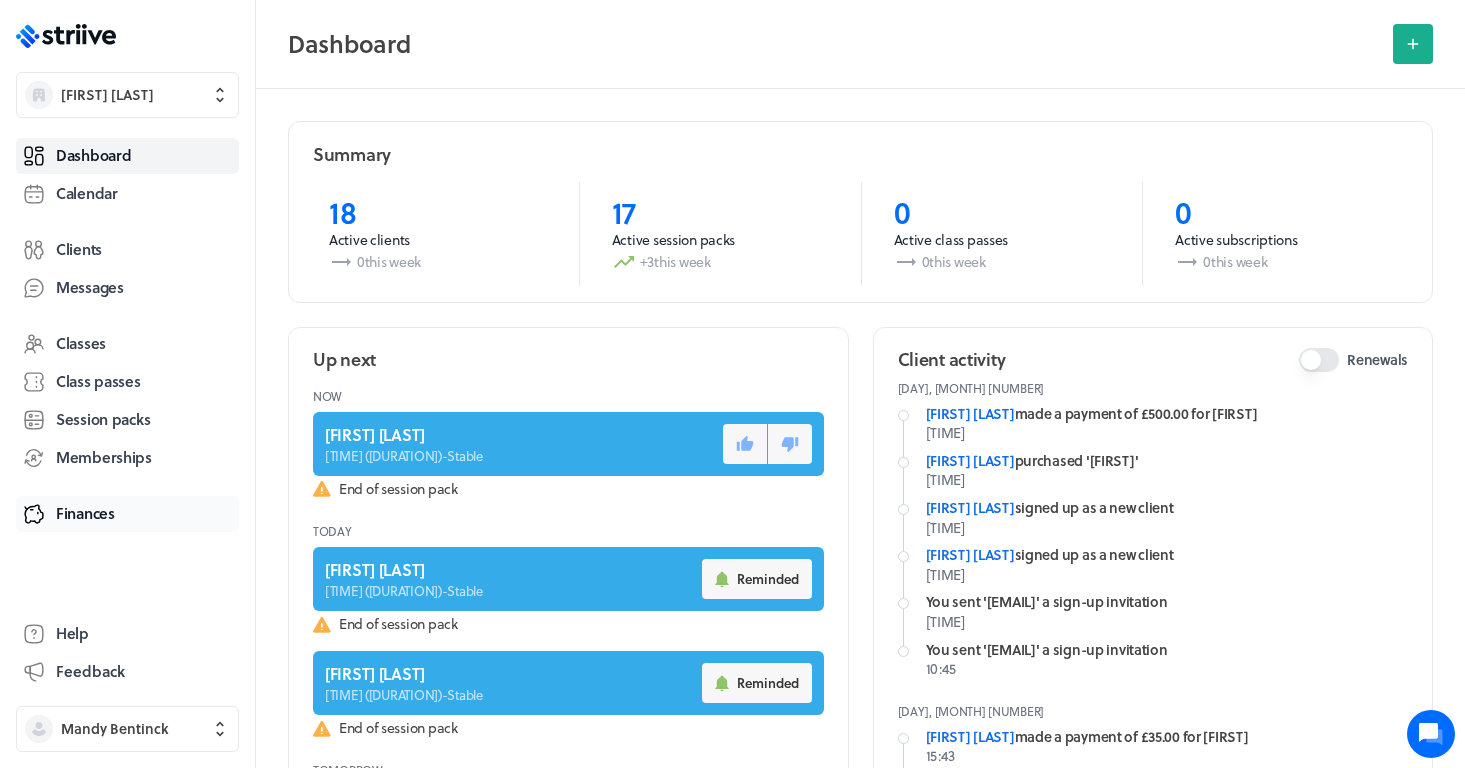 click on "Finances" at bounding box center (85, 513) 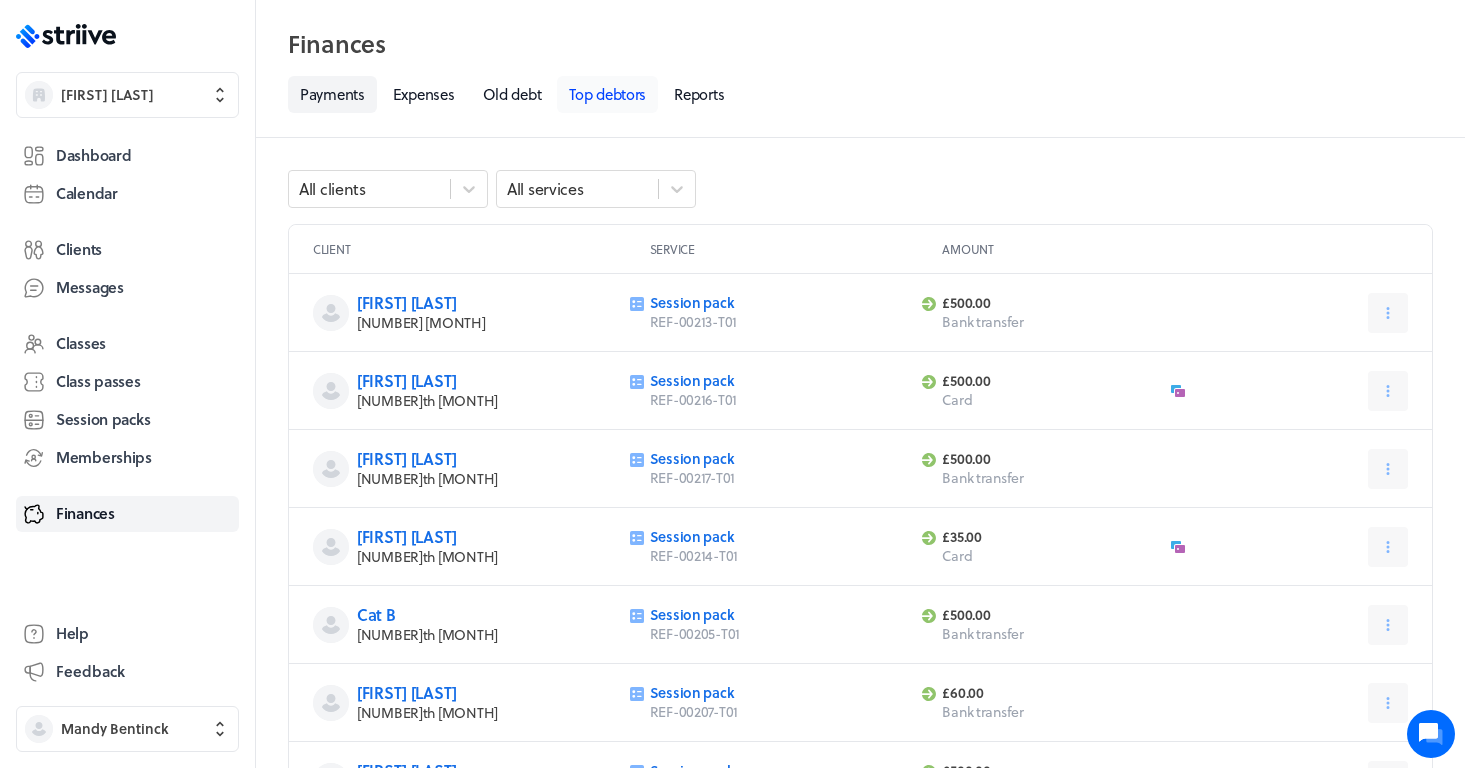 click on "Top debtors" at bounding box center (607, 94) 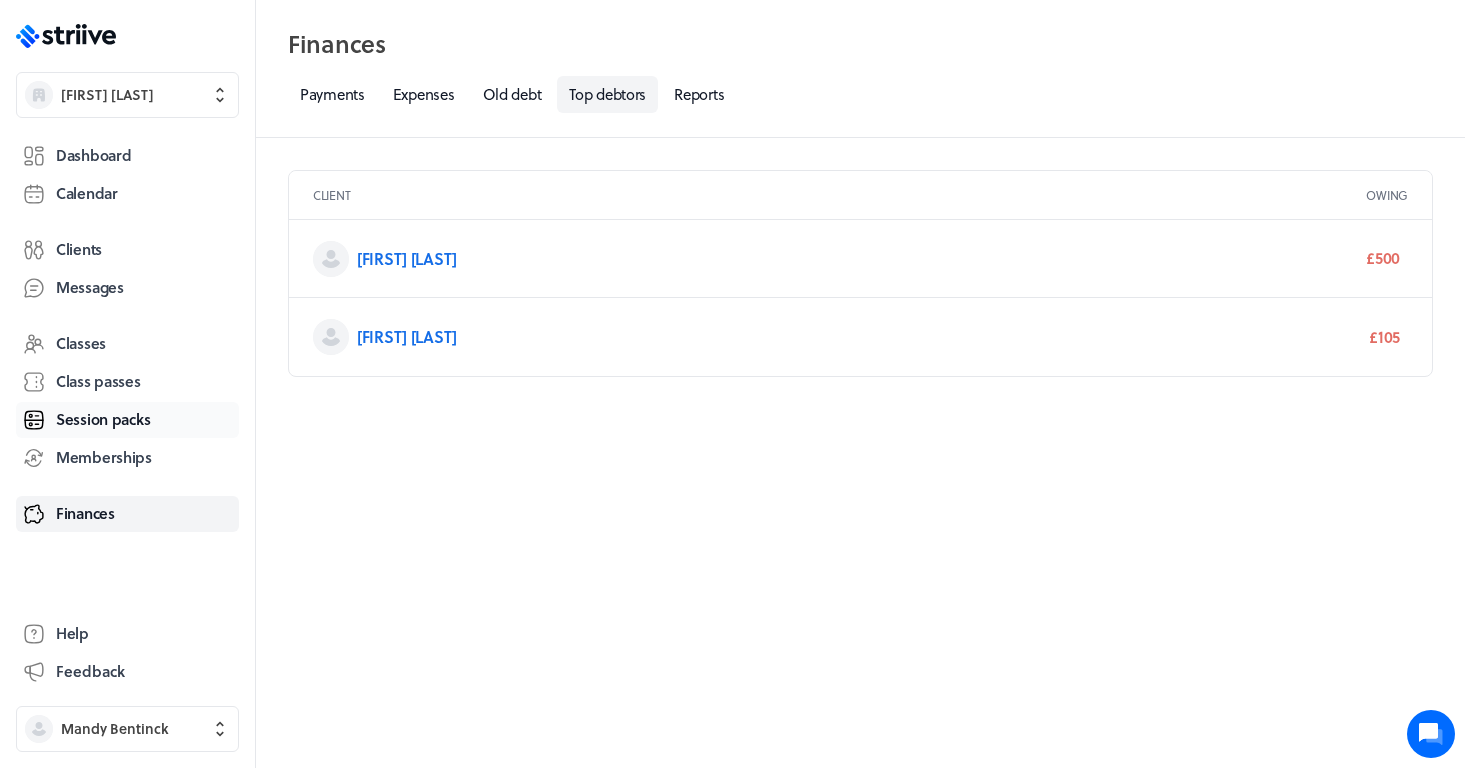 click on "Session packs" at bounding box center [103, 419] 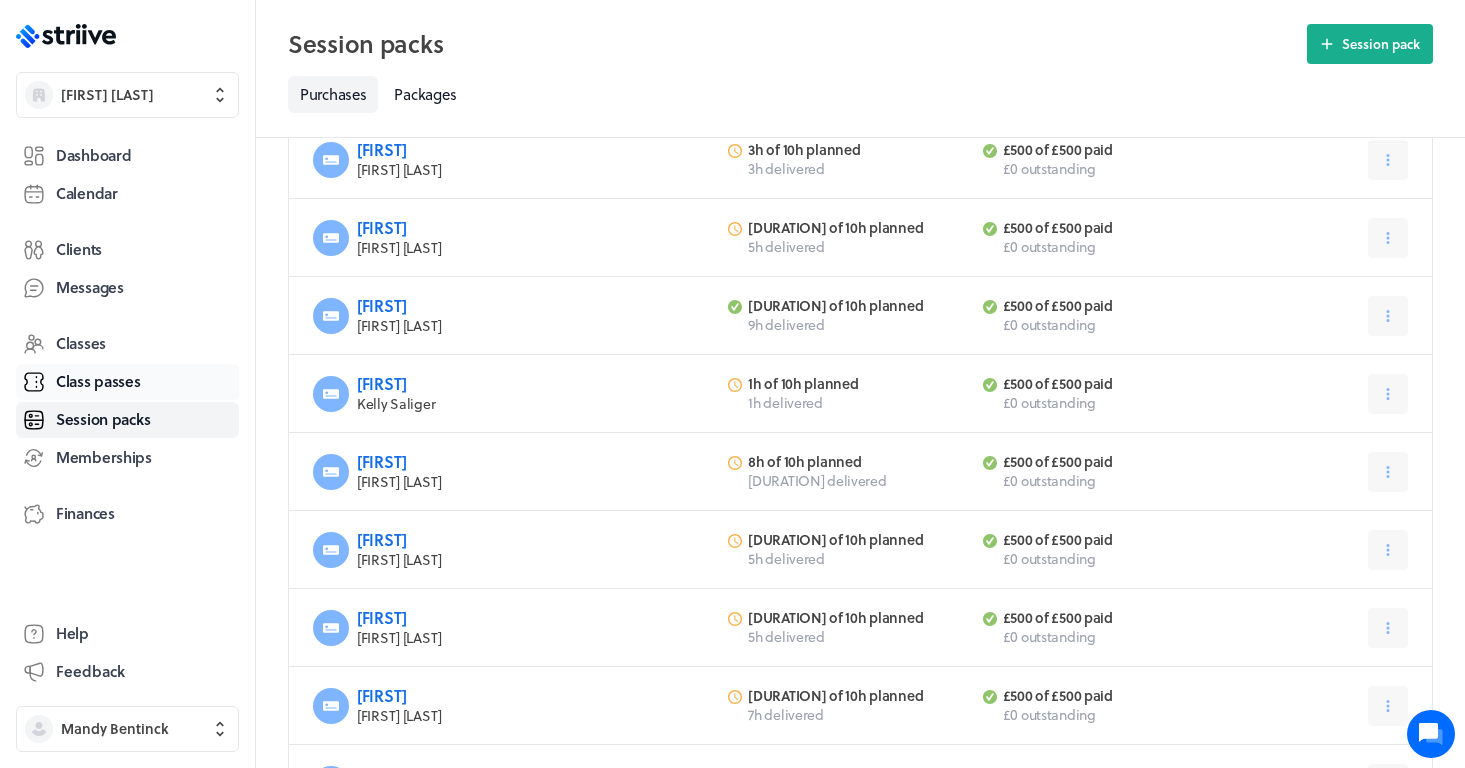 scroll, scrollTop: 474, scrollLeft: 0, axis: vertical 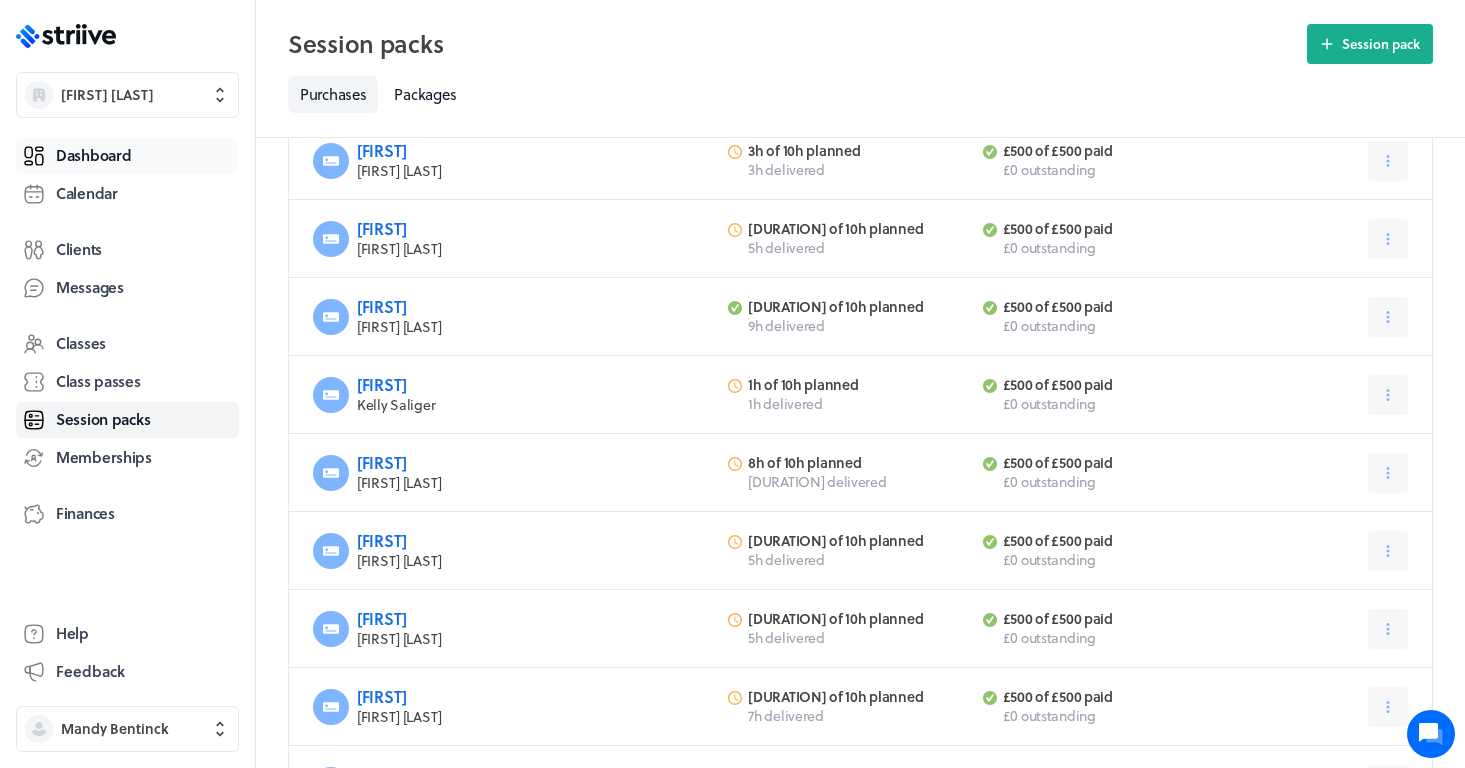 click on "Dashboard" at bounding box center [127, 156] 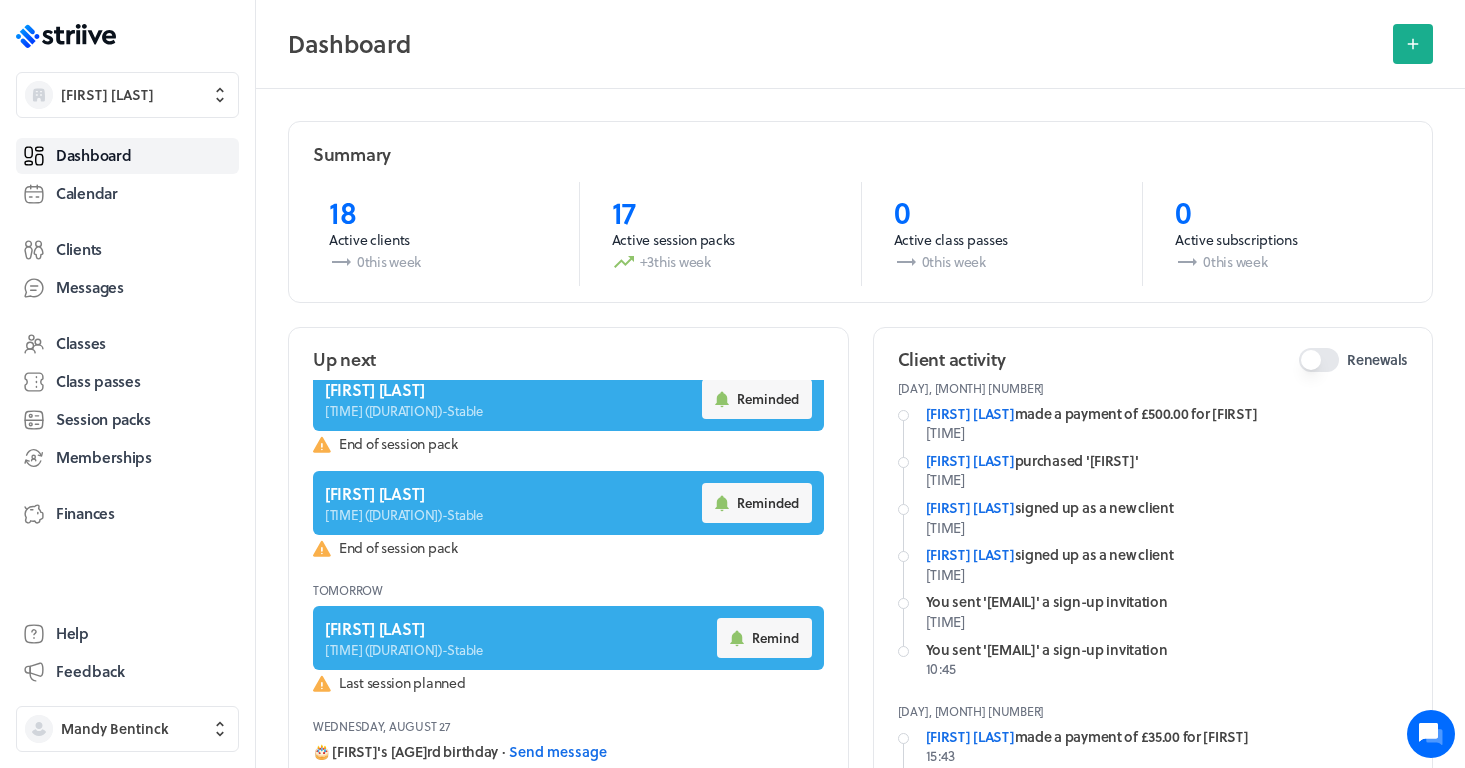 scroll, scrollTop: 182, scrollLeft: 0, axis: vertical 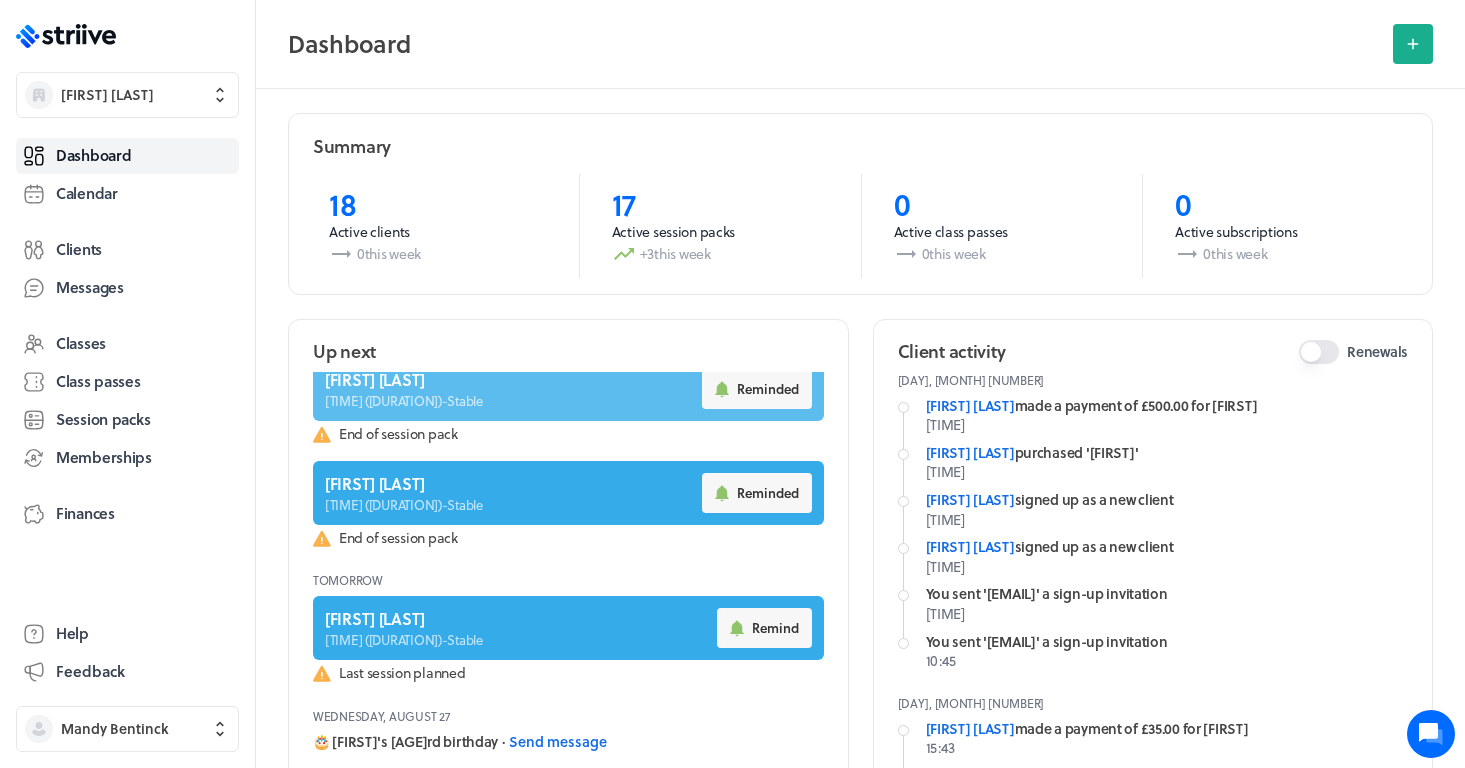click at bounding box center (568, 389) 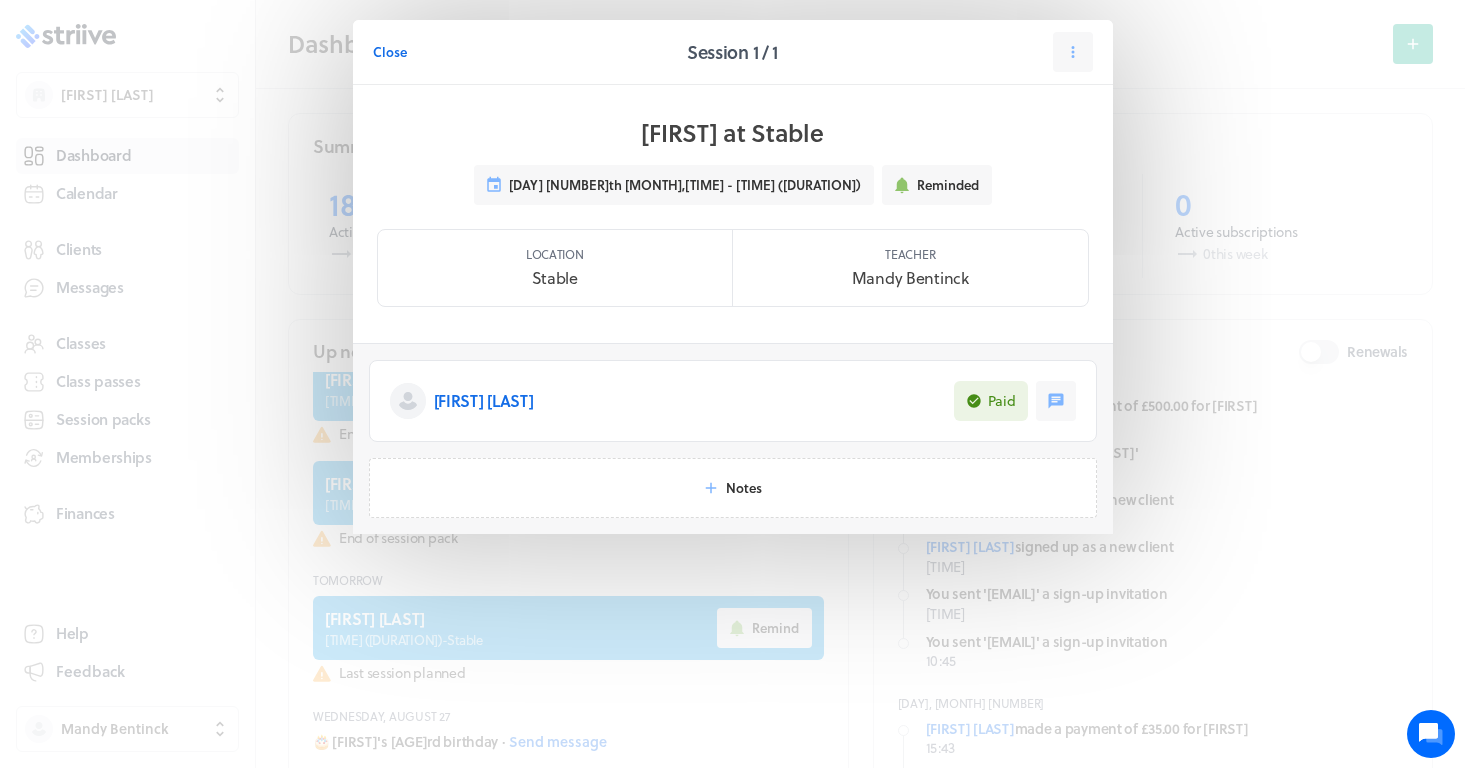 click on "[FIRST] [LAST]" at bounding box center (484, 401) 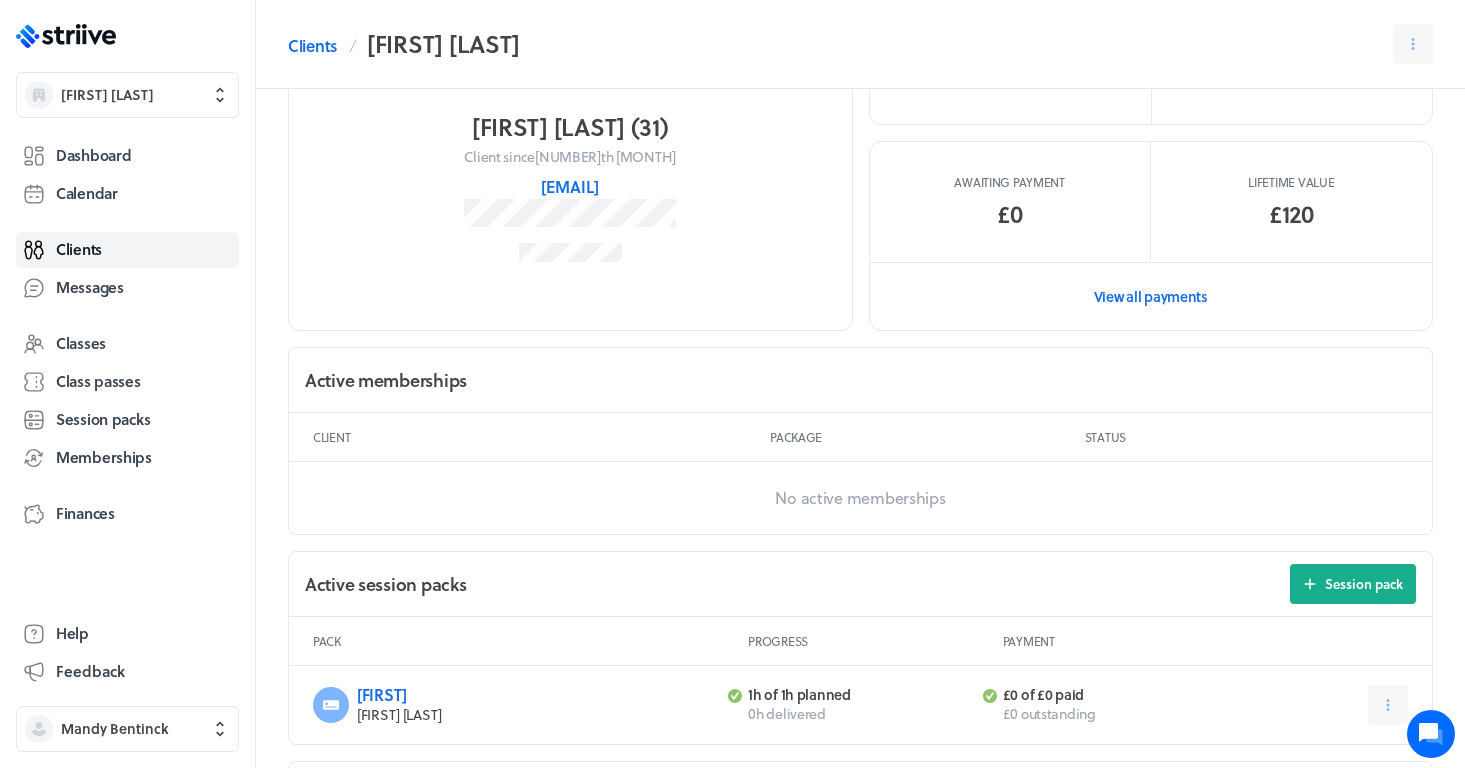 scroll, scrollTop: 389, scrollLeft: 0, axis: vertical 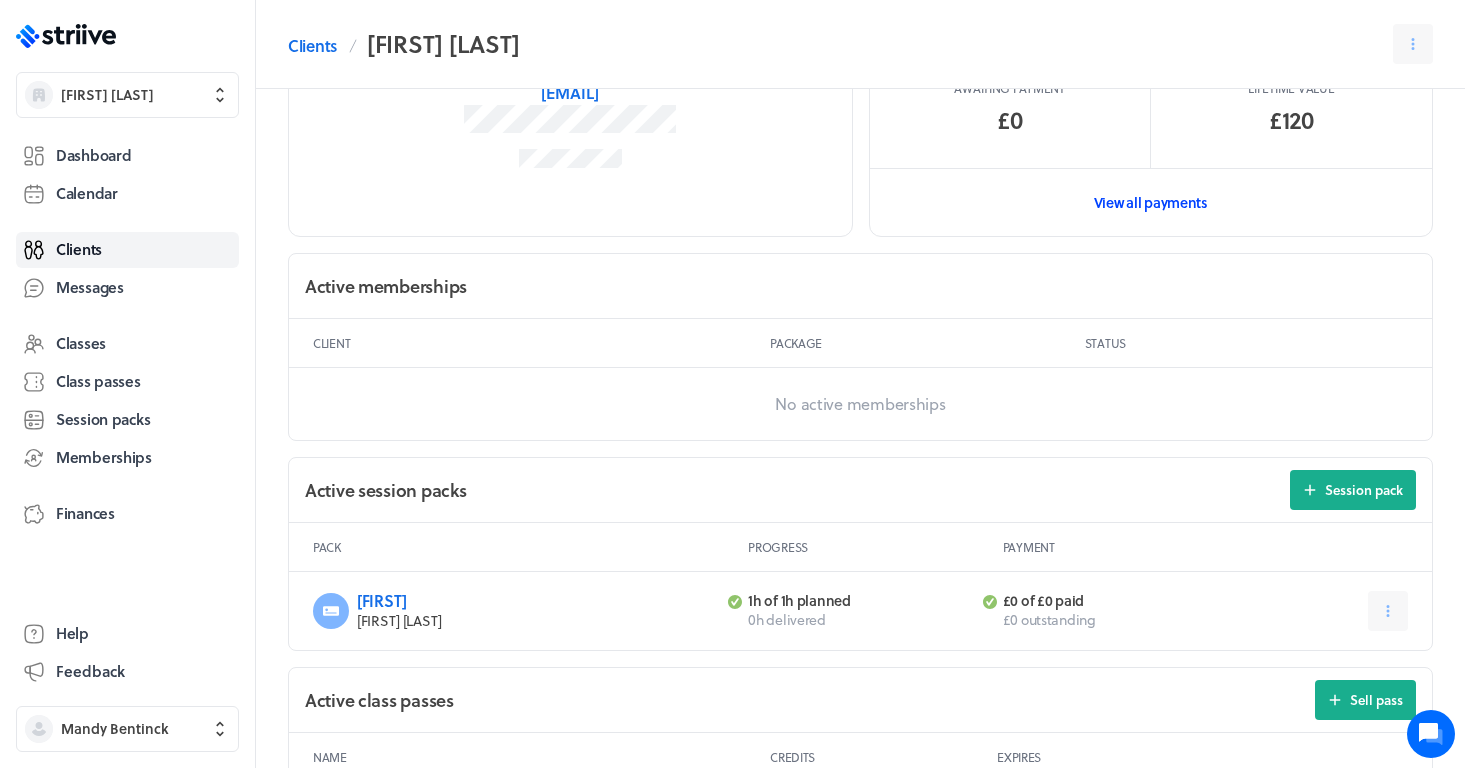 click on "View all payments" at bounding box center [1151, 202] 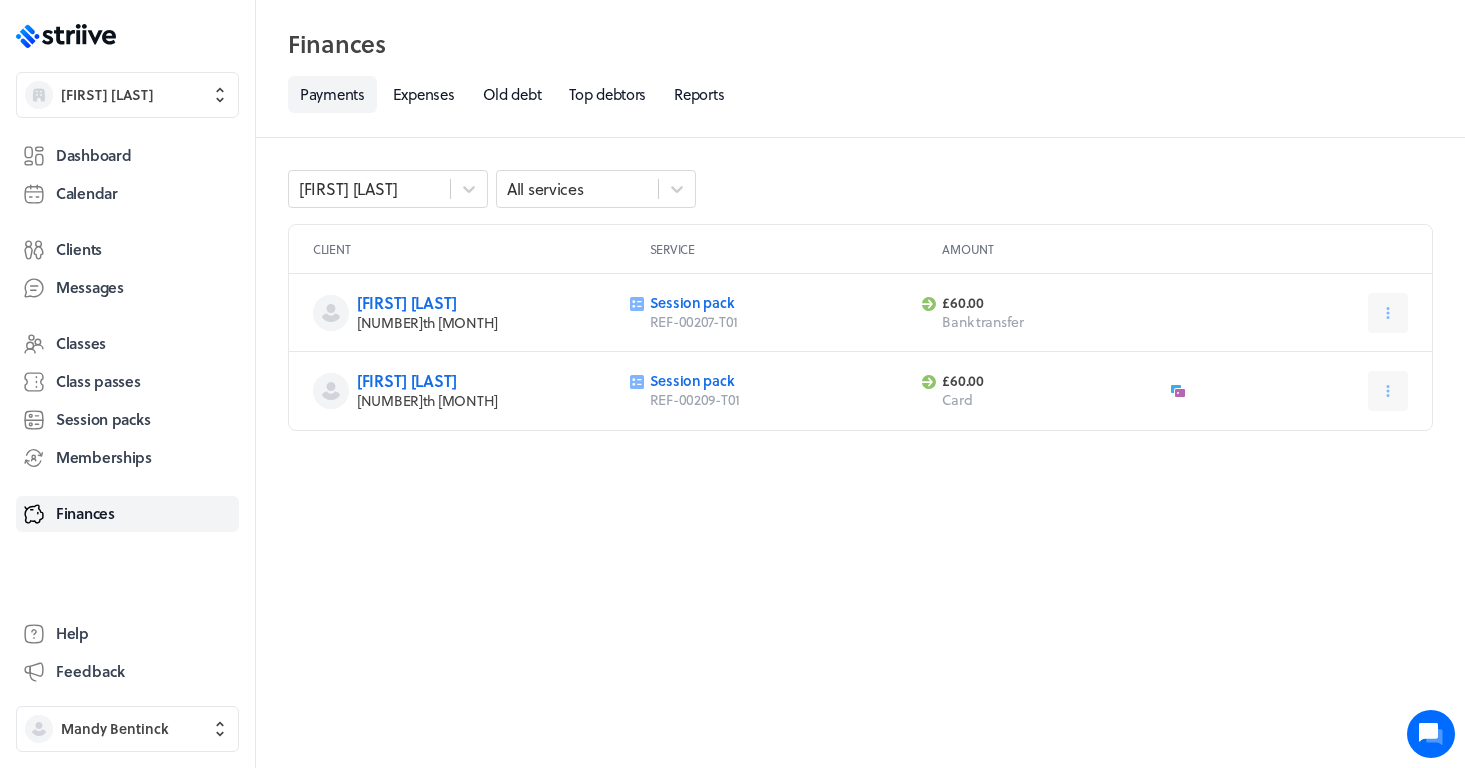scroll, scrollTop: 0, scrollLeft: 0, axis: both 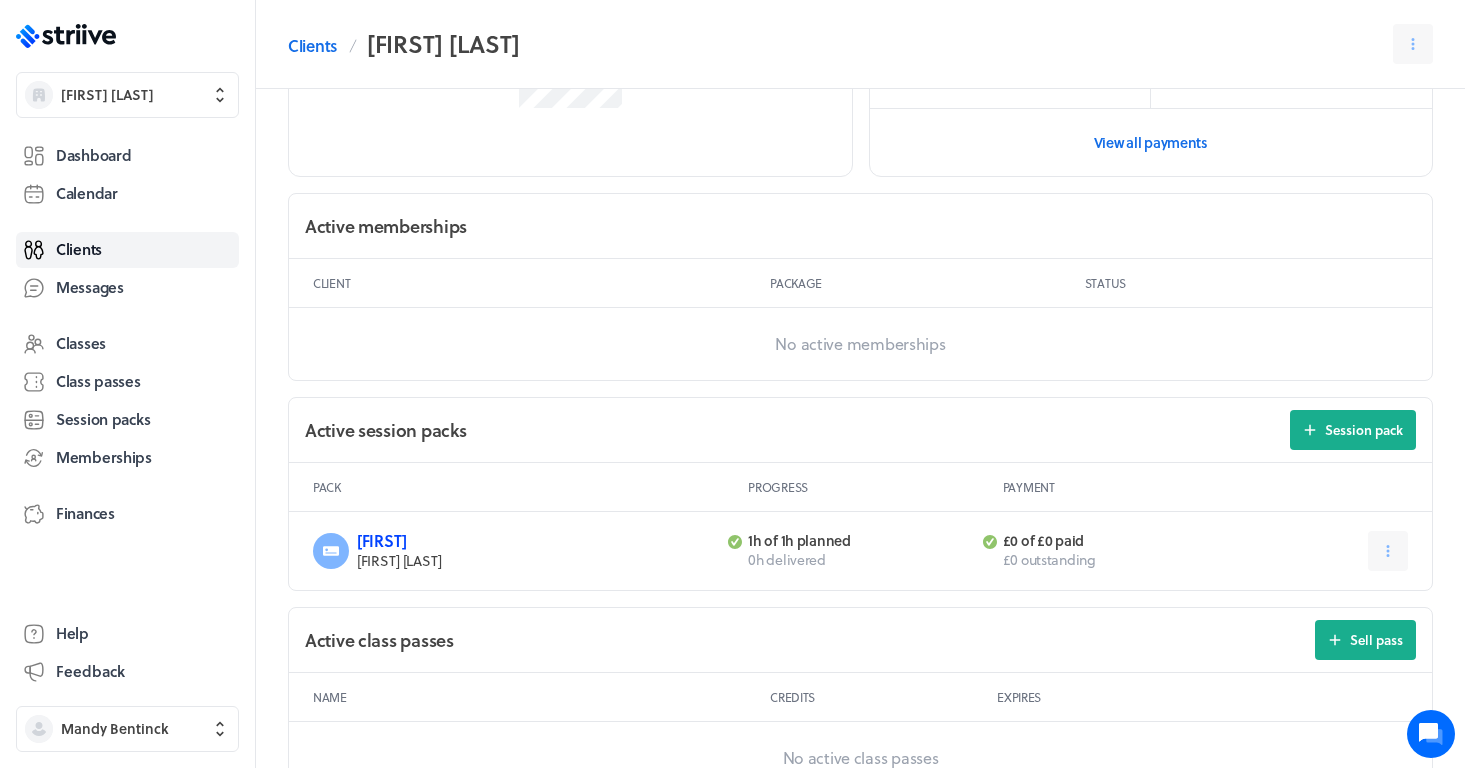 click on "[FIRST]" at bounding box center (382, 540) 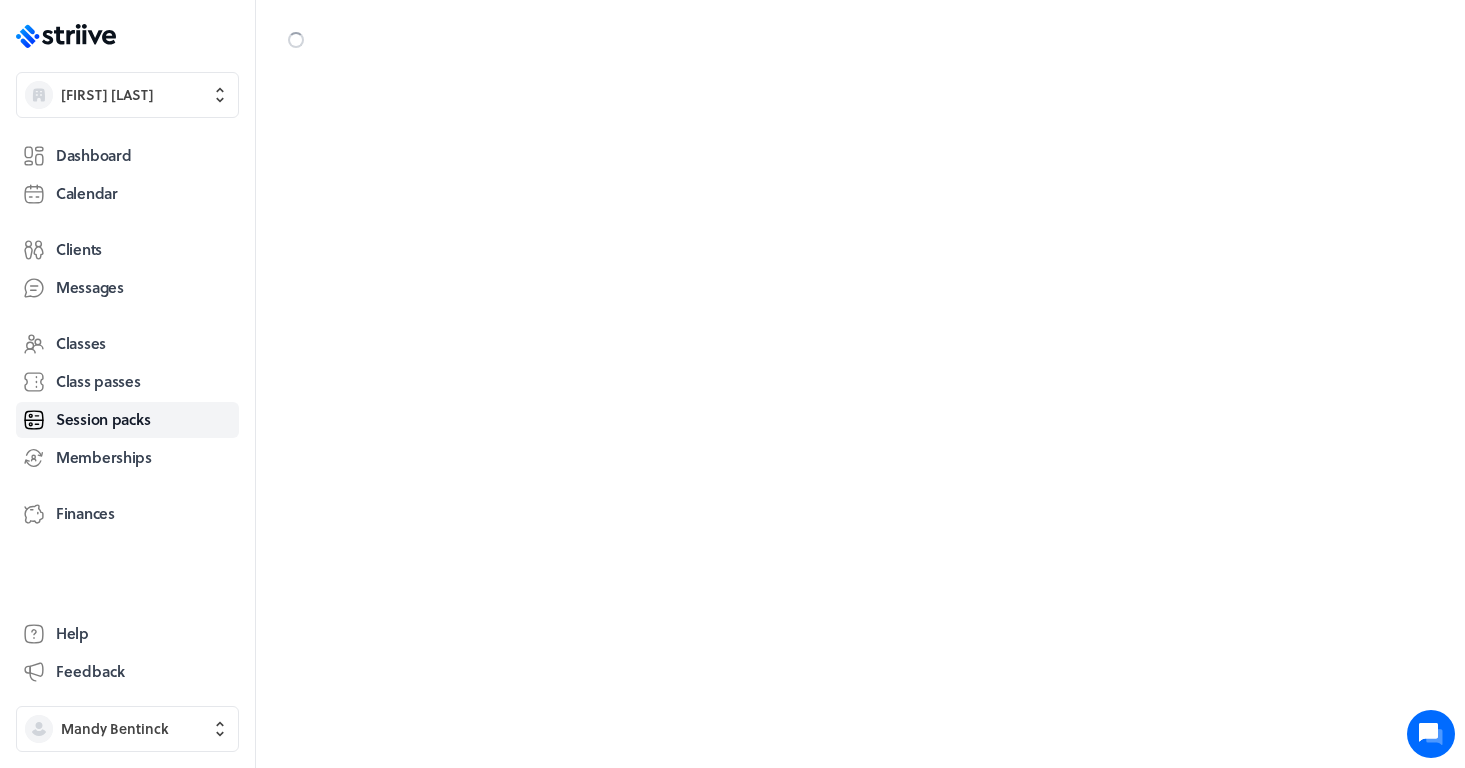 scroll, scrollTop: 0, scrollLeft: 0, axis: both 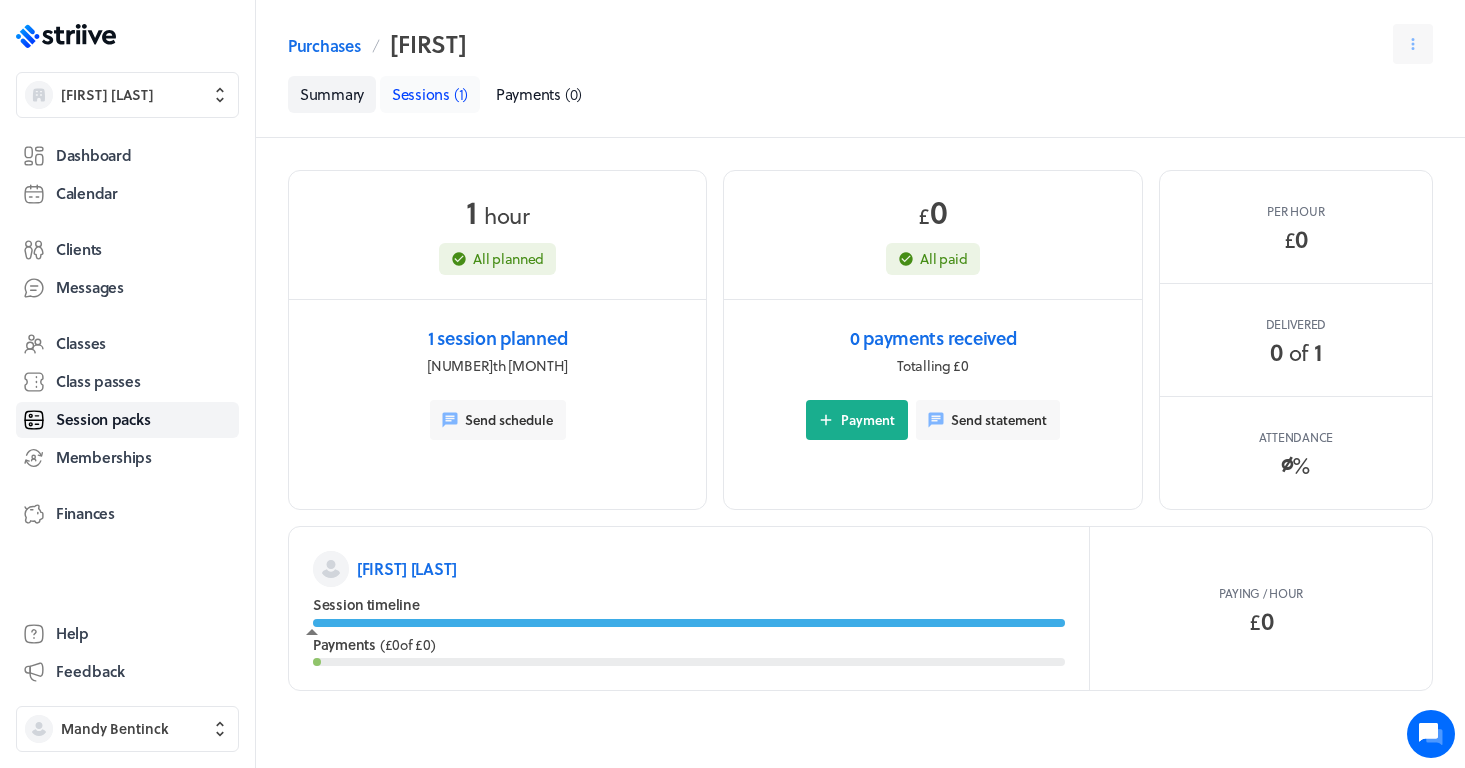 click on "Sessions ( 1 )" at bounding box center [430, 94] 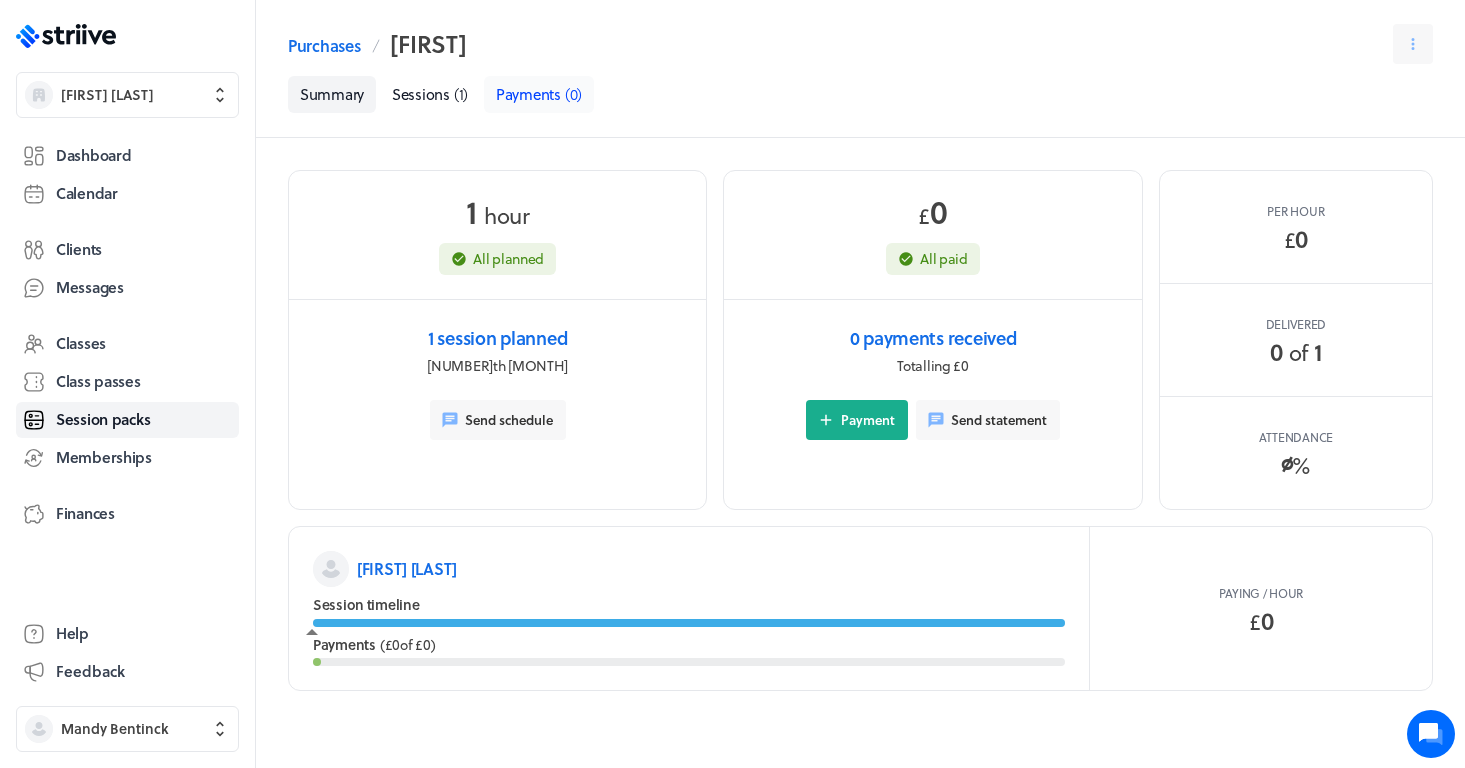 scroll, scrollTop: 0, scrollLeft: 0, axis: both 